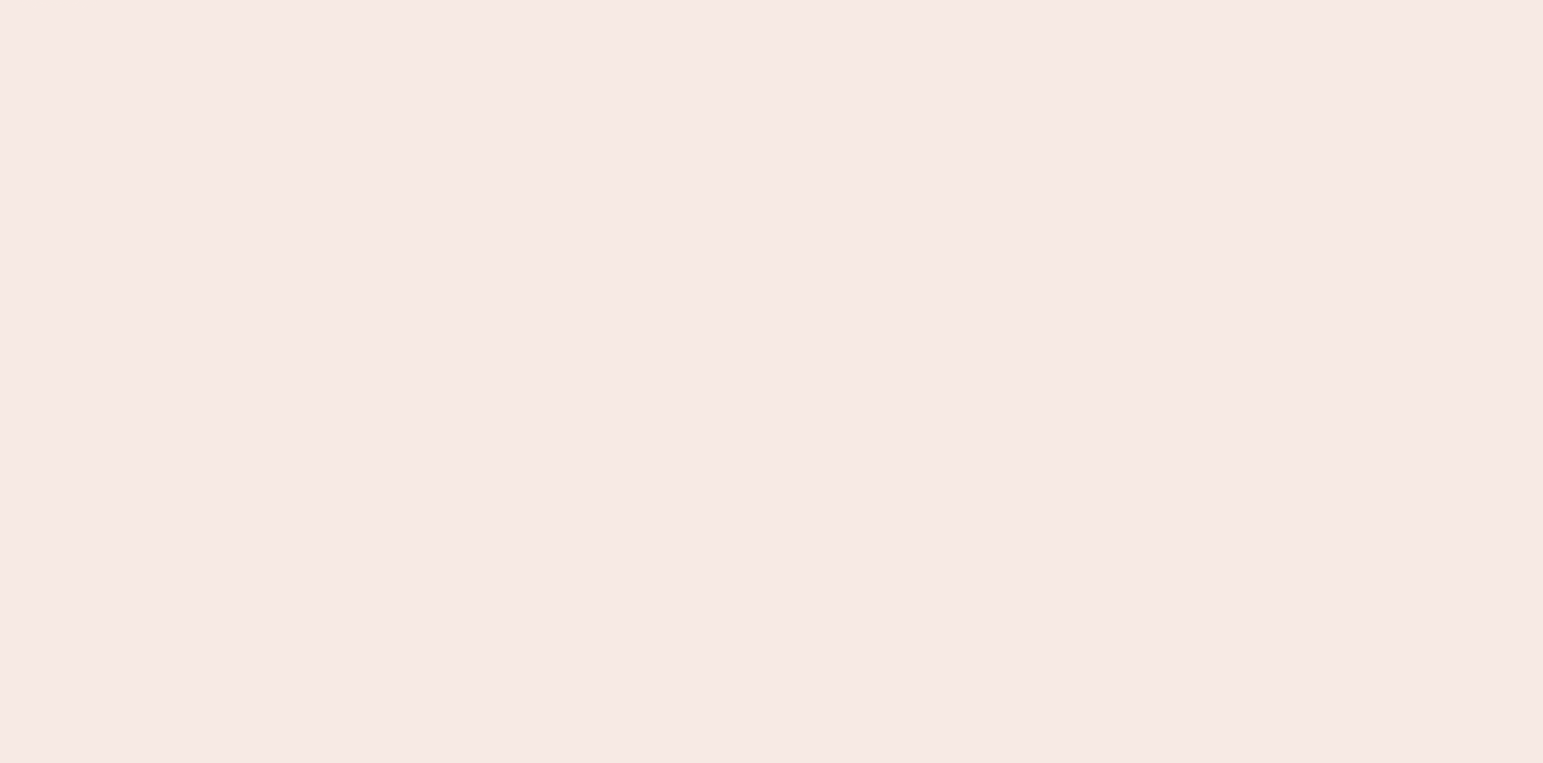 scroll, scrollTop: 0, scrollLeft: 0, axis: both 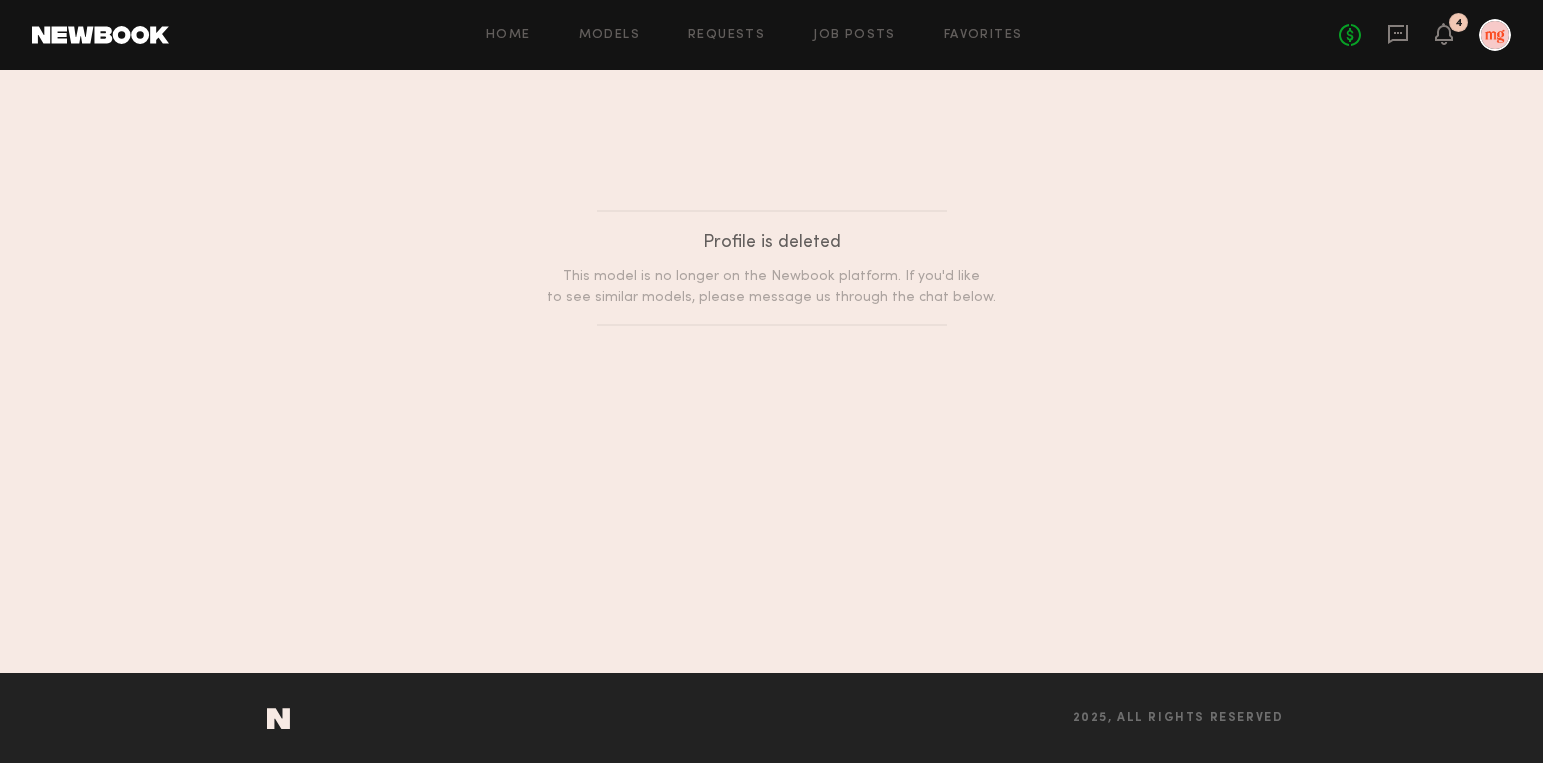 click on "Home Models Requests Job Posts Favorites Sign Out No fees up to $5,000 4" 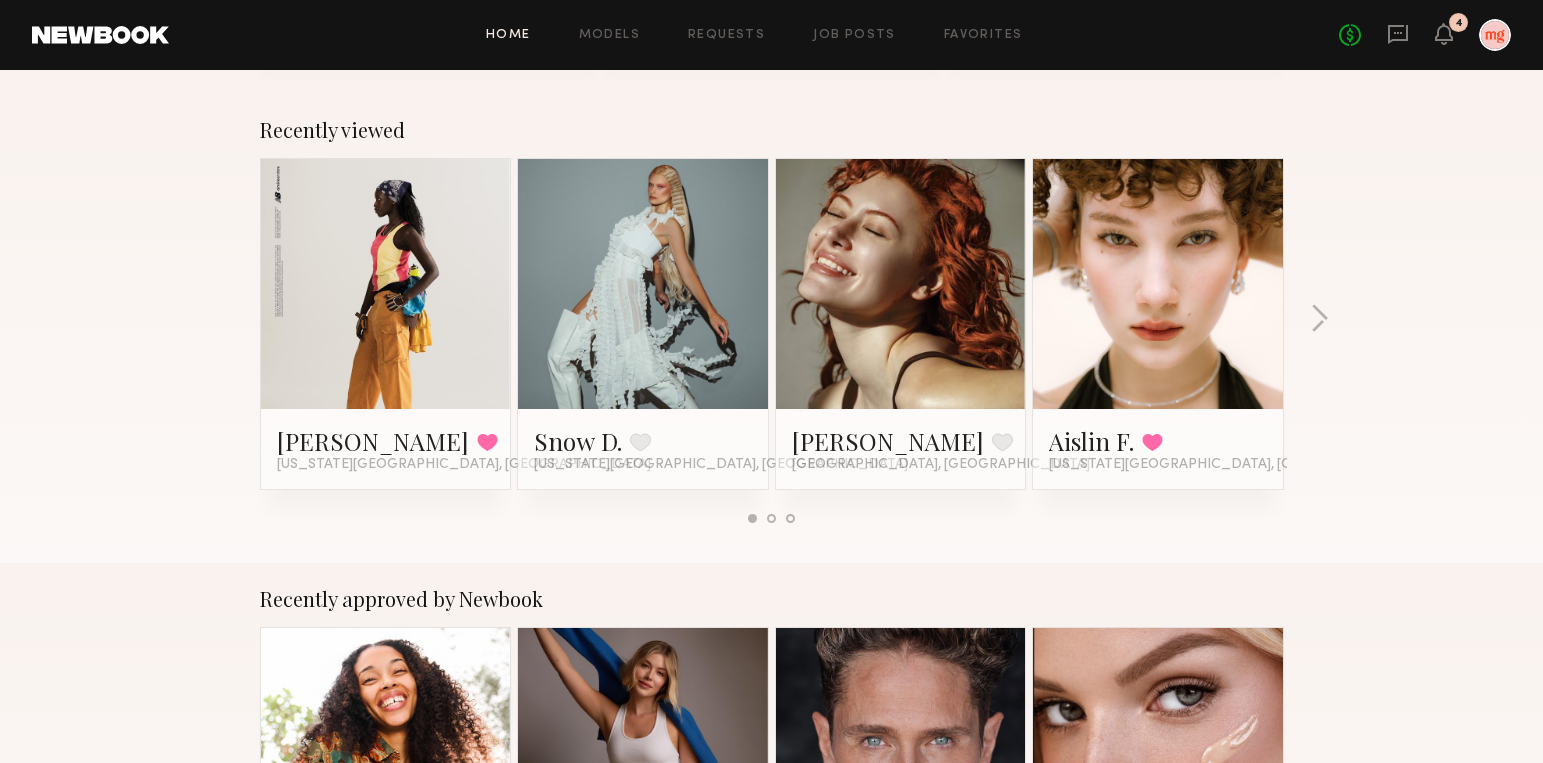 scroll, scrollTop: 301, scrollLeft: 0, axis: vertical 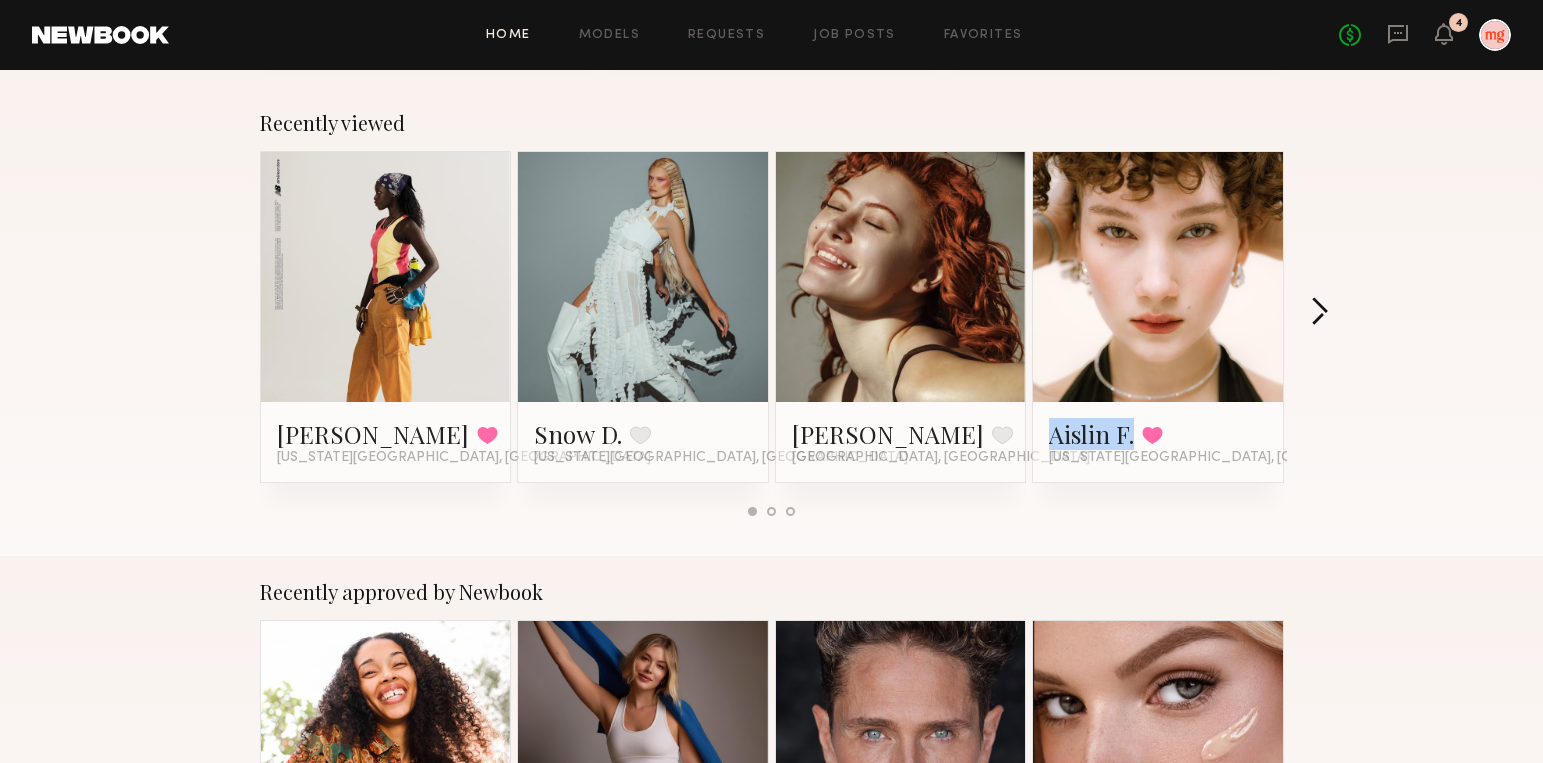 click 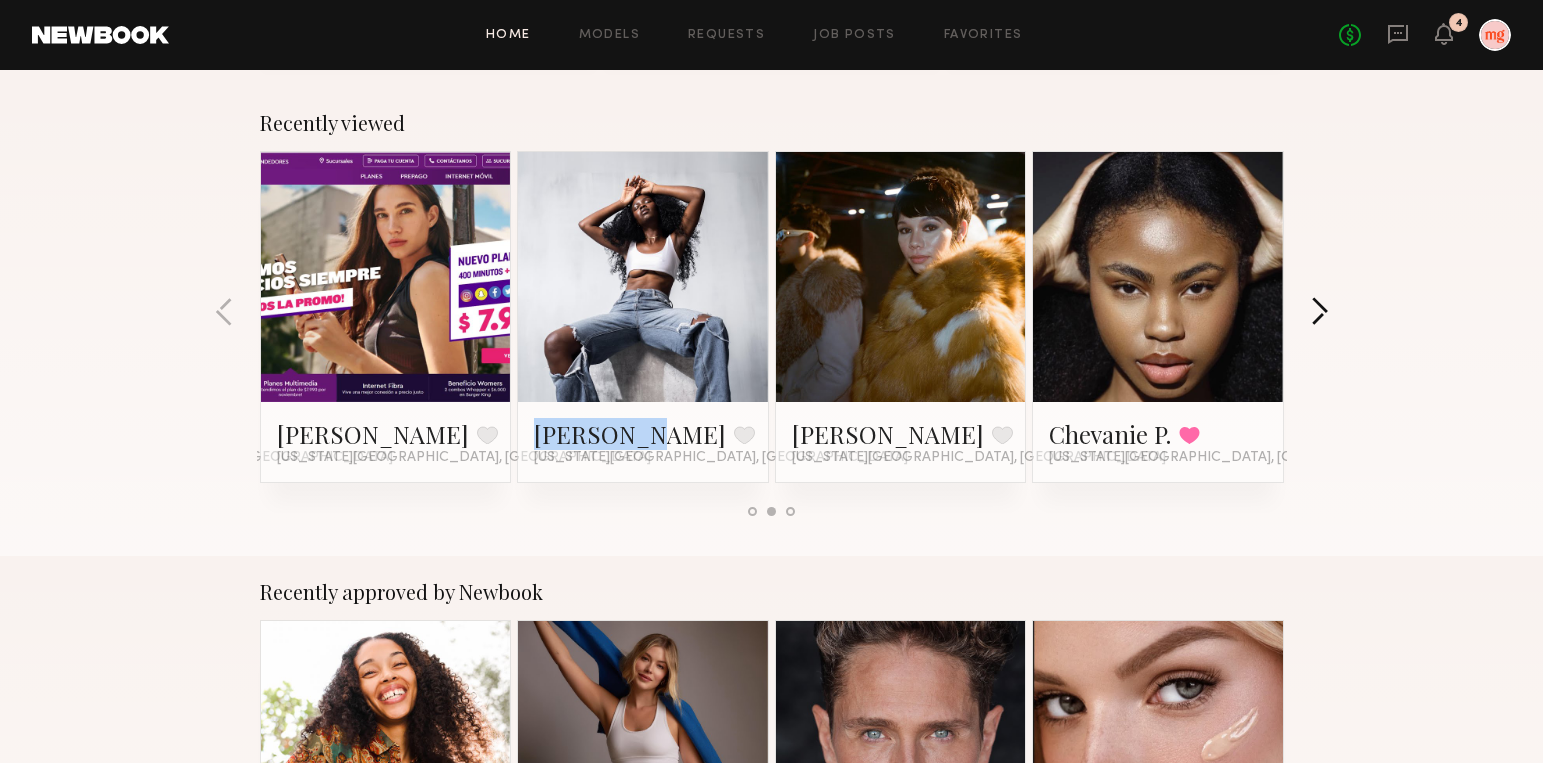 click 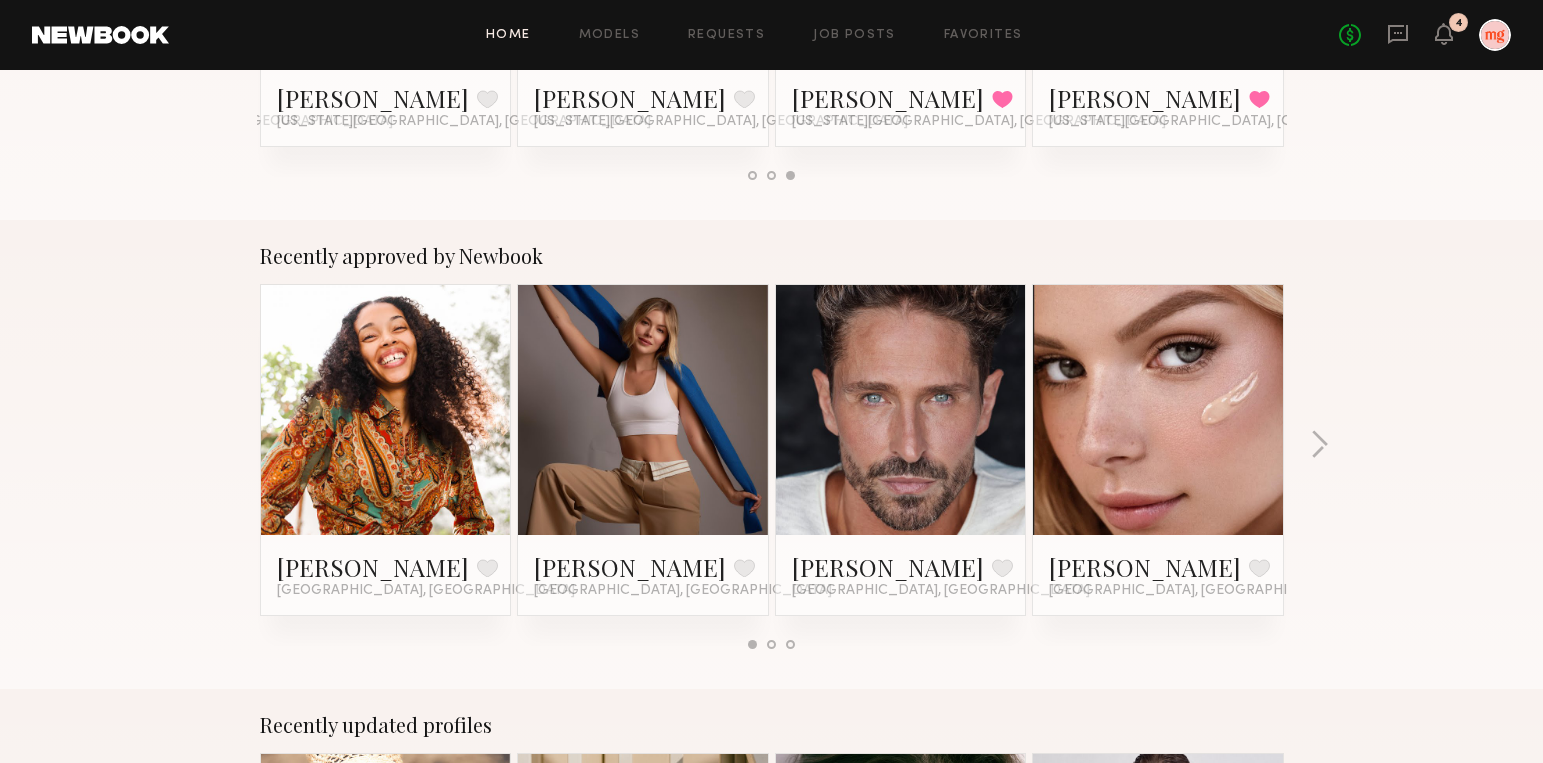 scroll, scrollTop: 724, scrollLeft: 0, axis: vertical 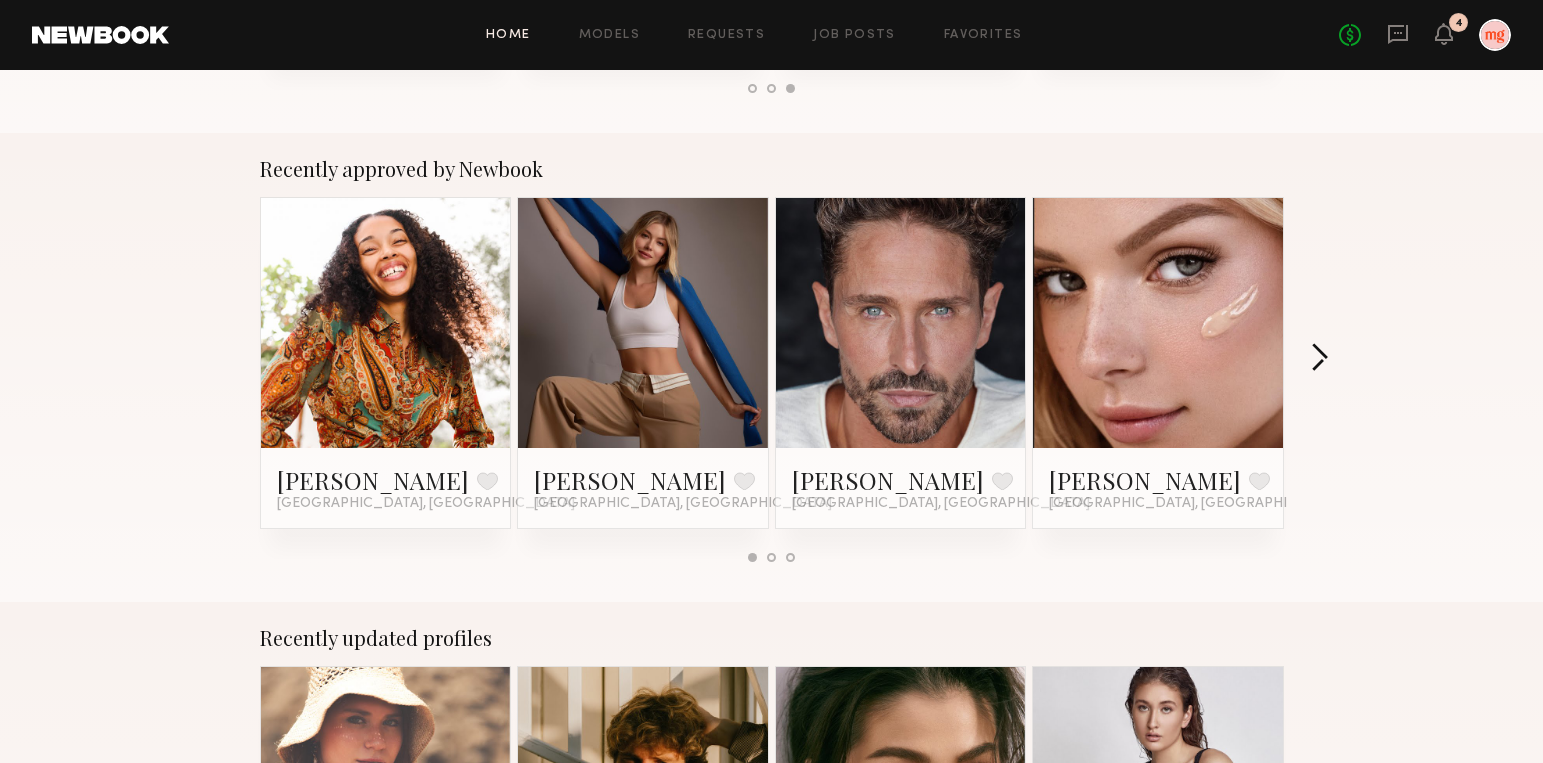 click 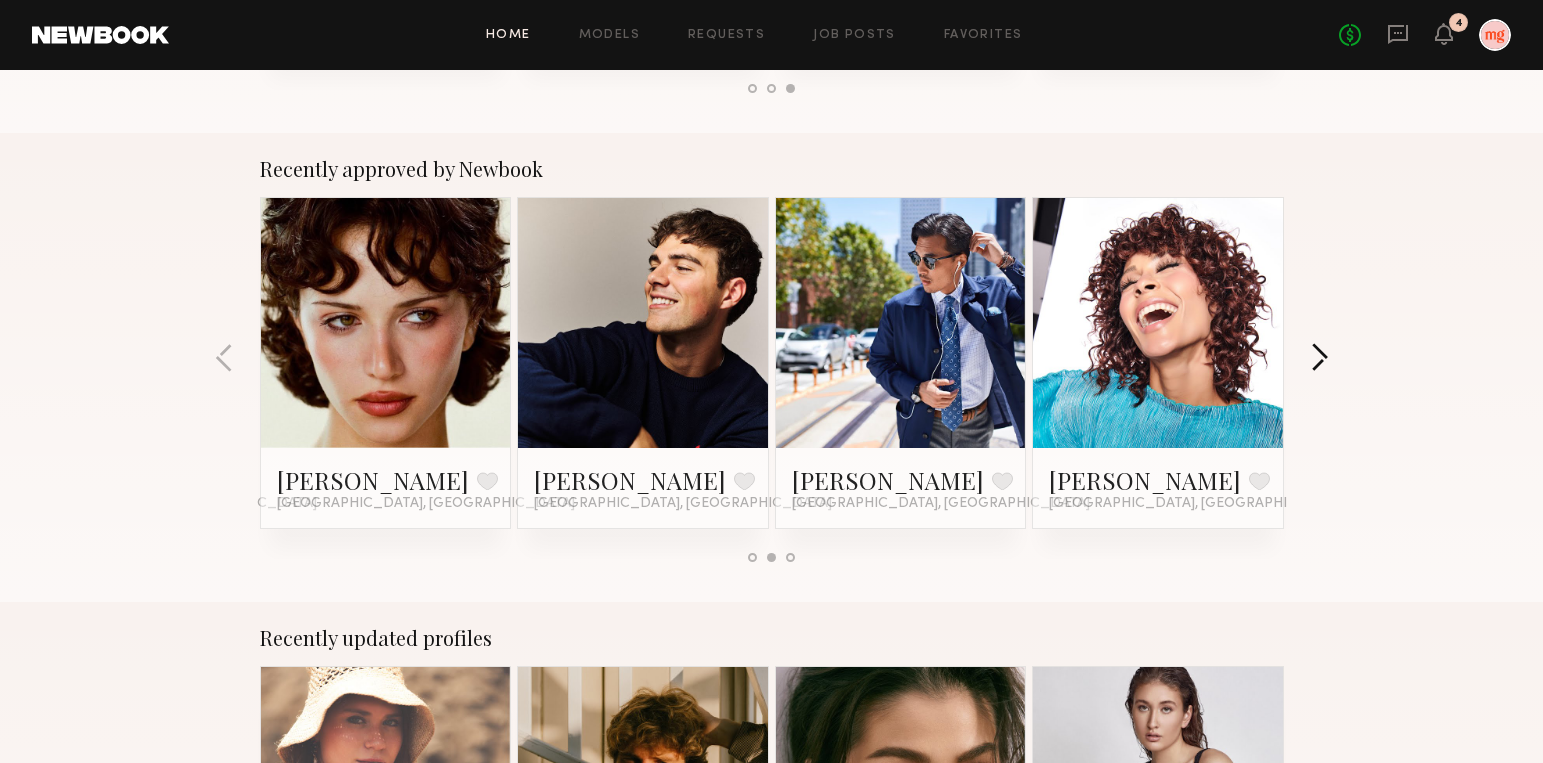 click 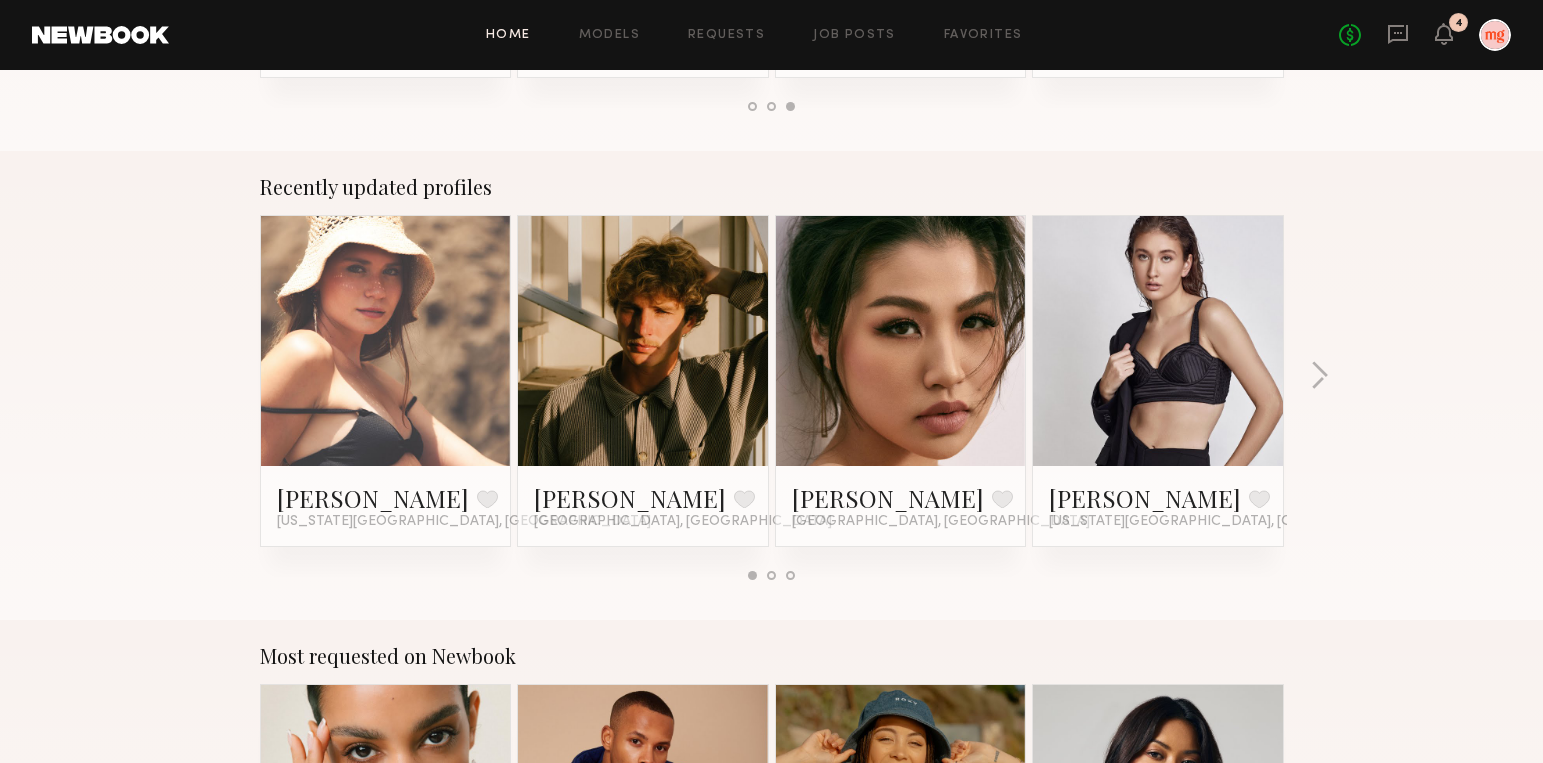 scroll, scrollTop: 1176, scrollLeft: 0, axis: vertical 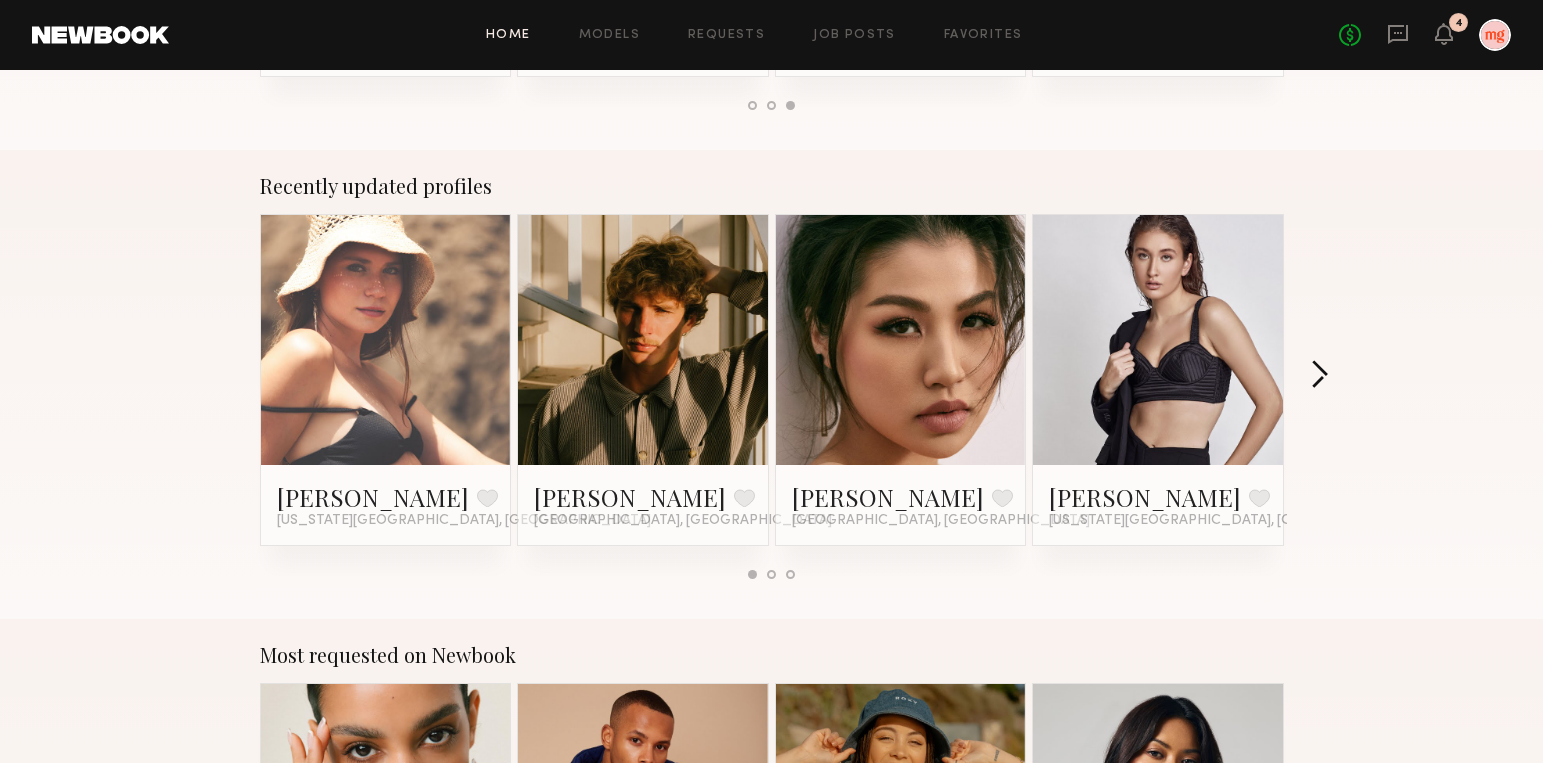 click 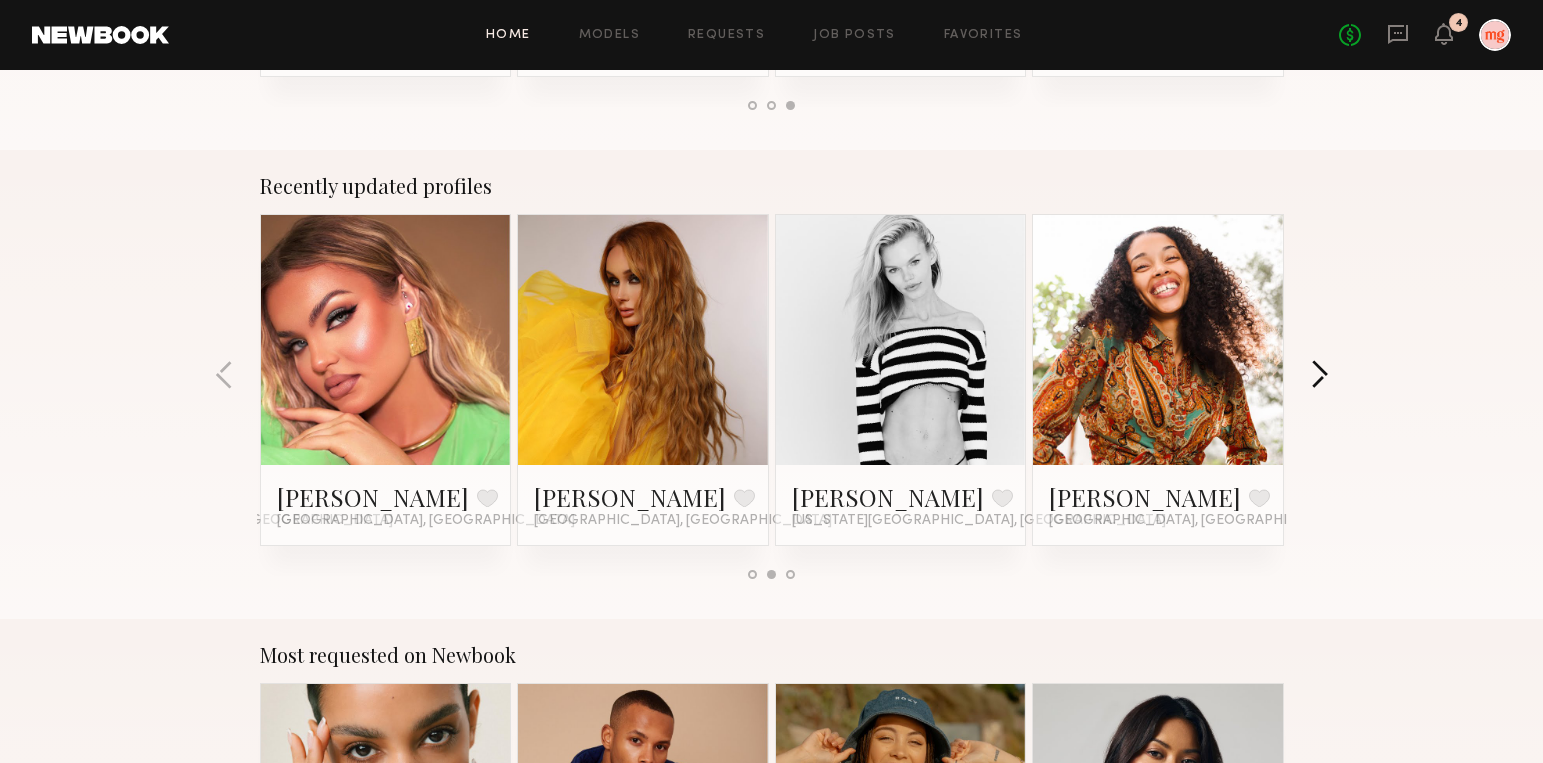 click 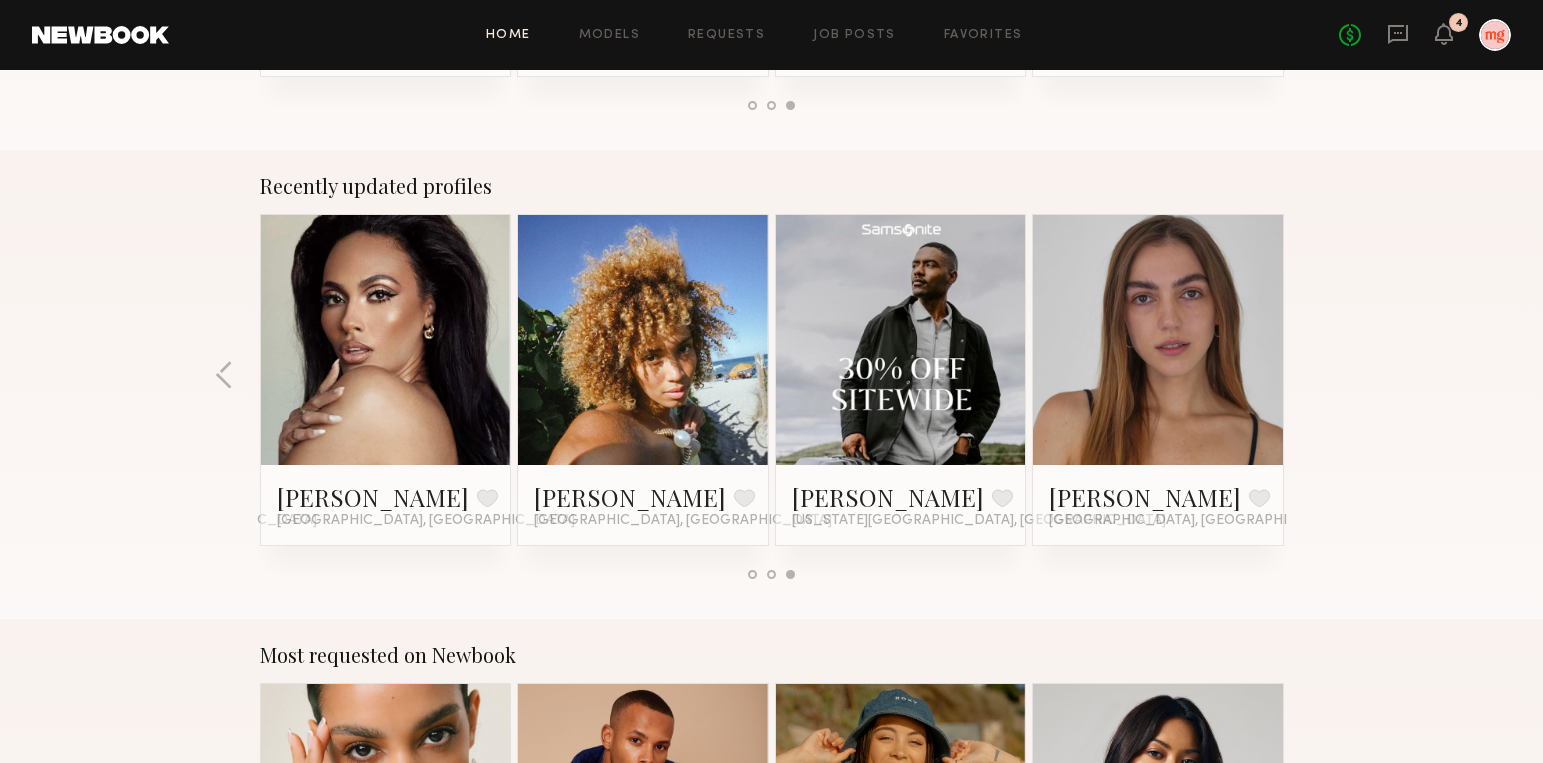 click on "Recently updated profiles Alexandra C. Favorite New York City, NY Royce L. Favorite Los Angeles, CA Lulu D. Favorite Los Angeles, CA Farah C. Favorite New York City, NY Alinka N. Favorite Los Angeles, CA Jaydn M. Favorite Los Angeles, CA Daphne L. Favorite New York City, NY Janelle J. Favorite Los Angeles, CA Jayden R. Favorite Los Angeles, CA Cristina M. Favorite Miami, FL Demetrius M. Favorite New York City, NY Diana Z. Favorite Los Angeles, CA" 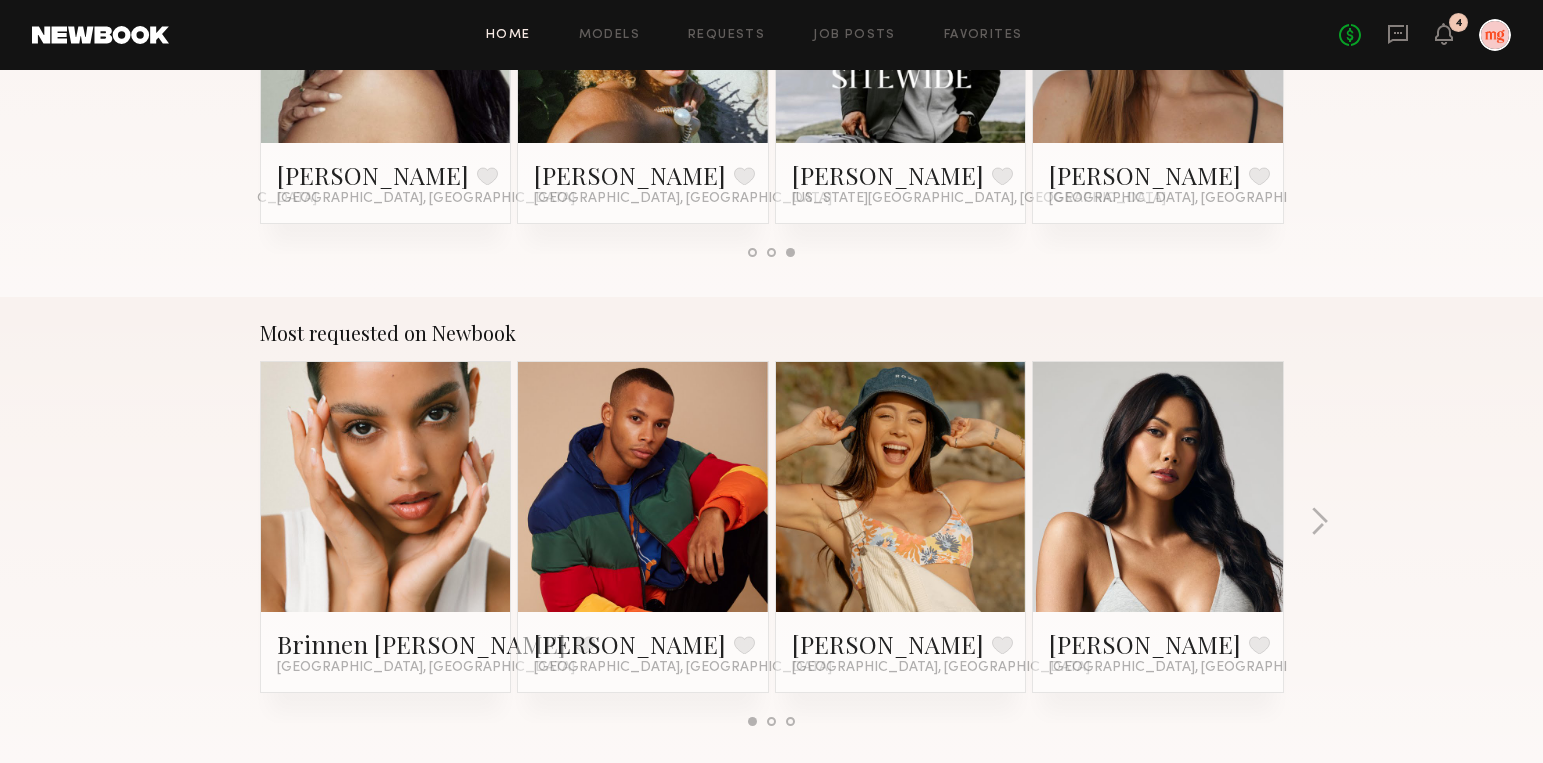 scroll, scrollTop: 1625, scrollLeft: 0, axis: vertical 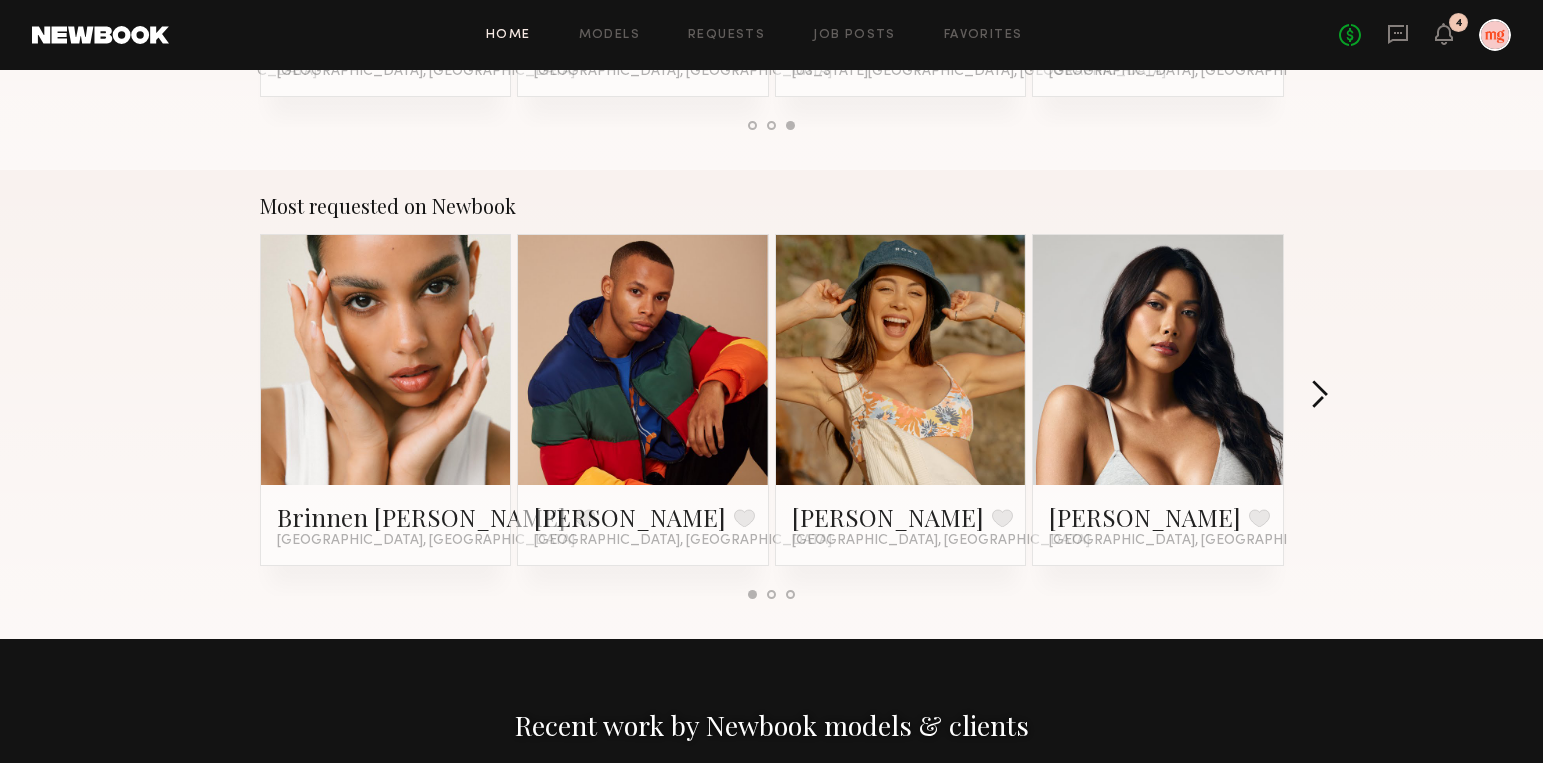 click 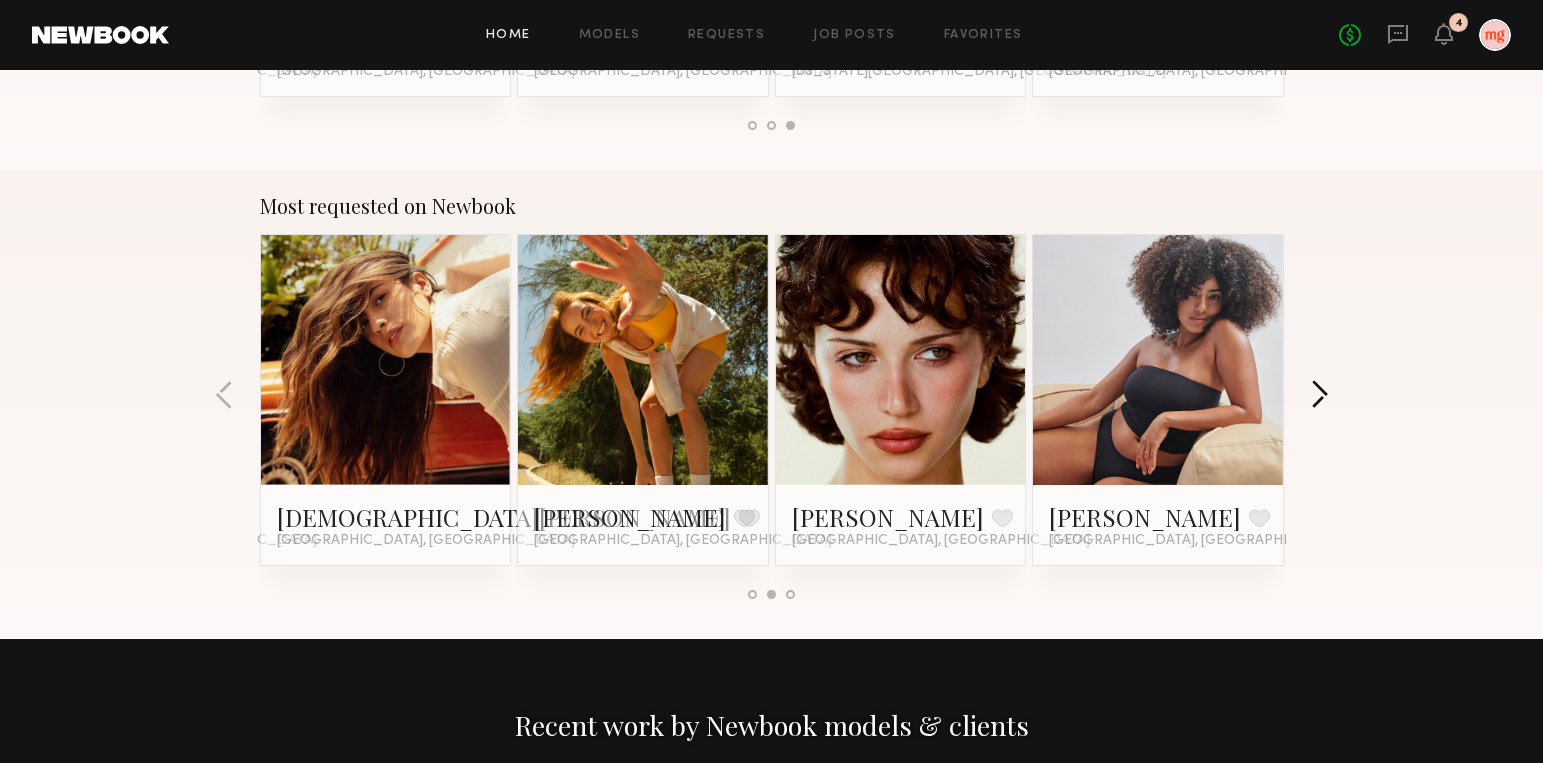 click 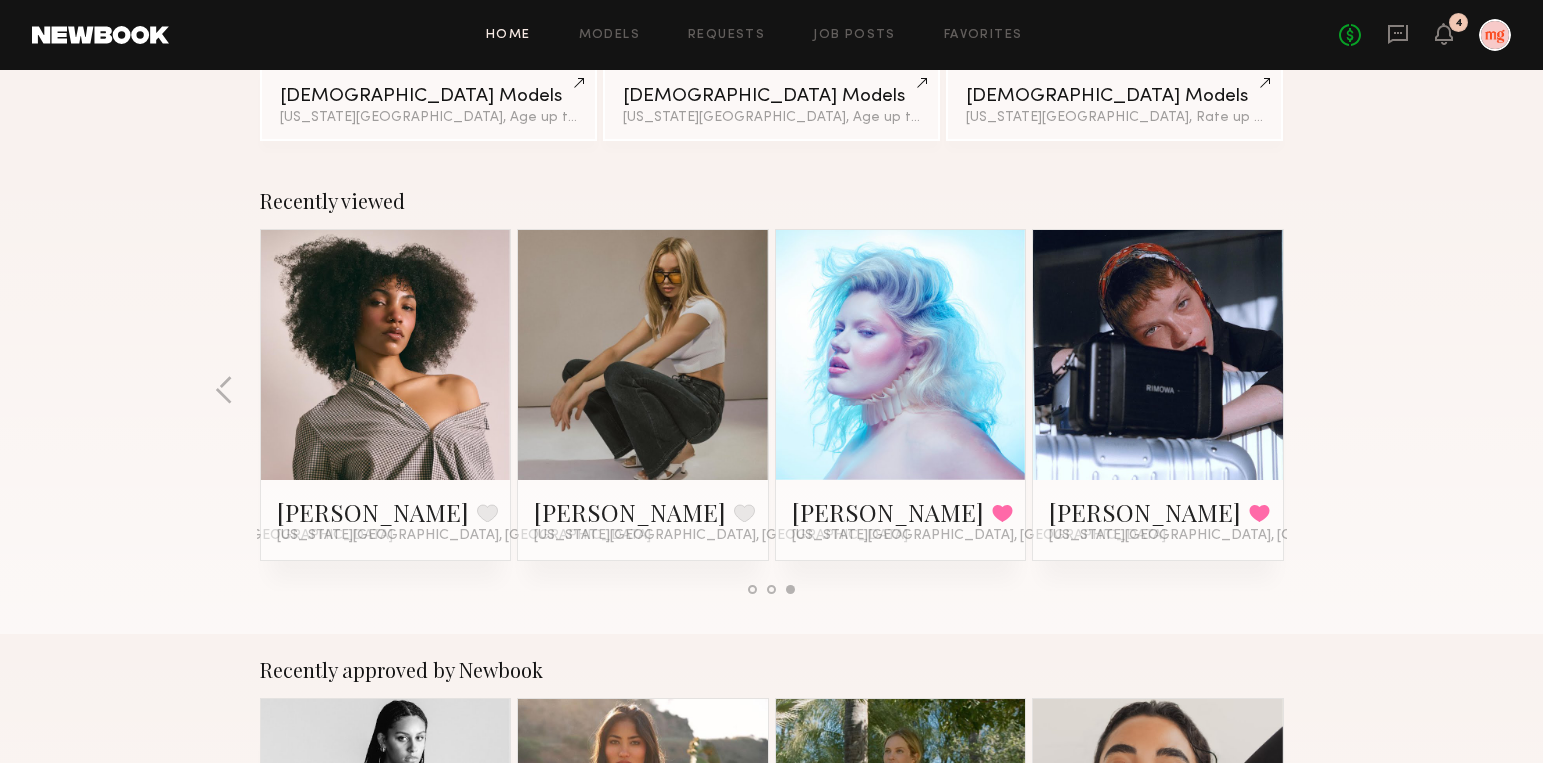 scroll, scrollTop: 0, scrollLeft: 0, axis: both 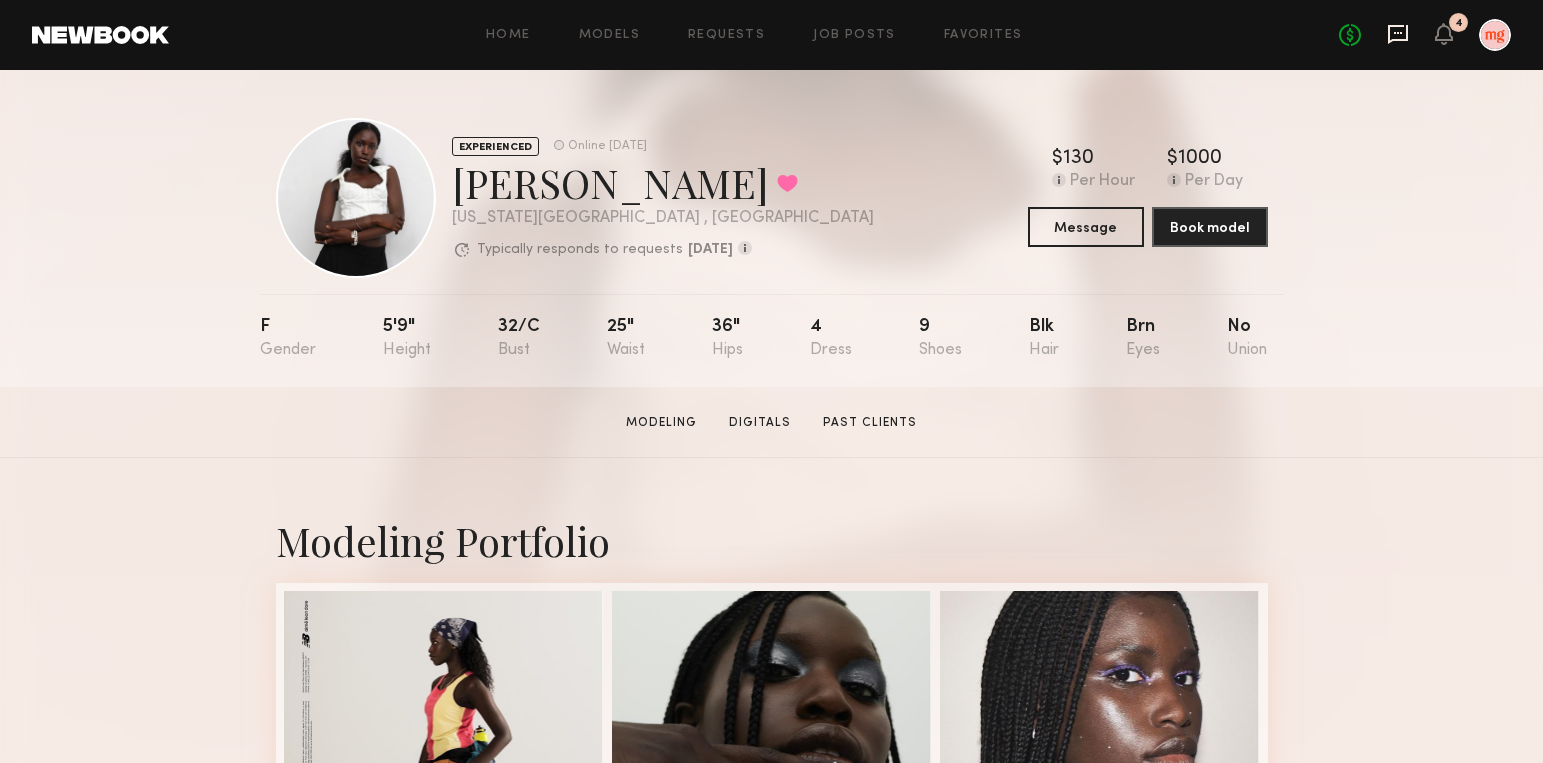 click 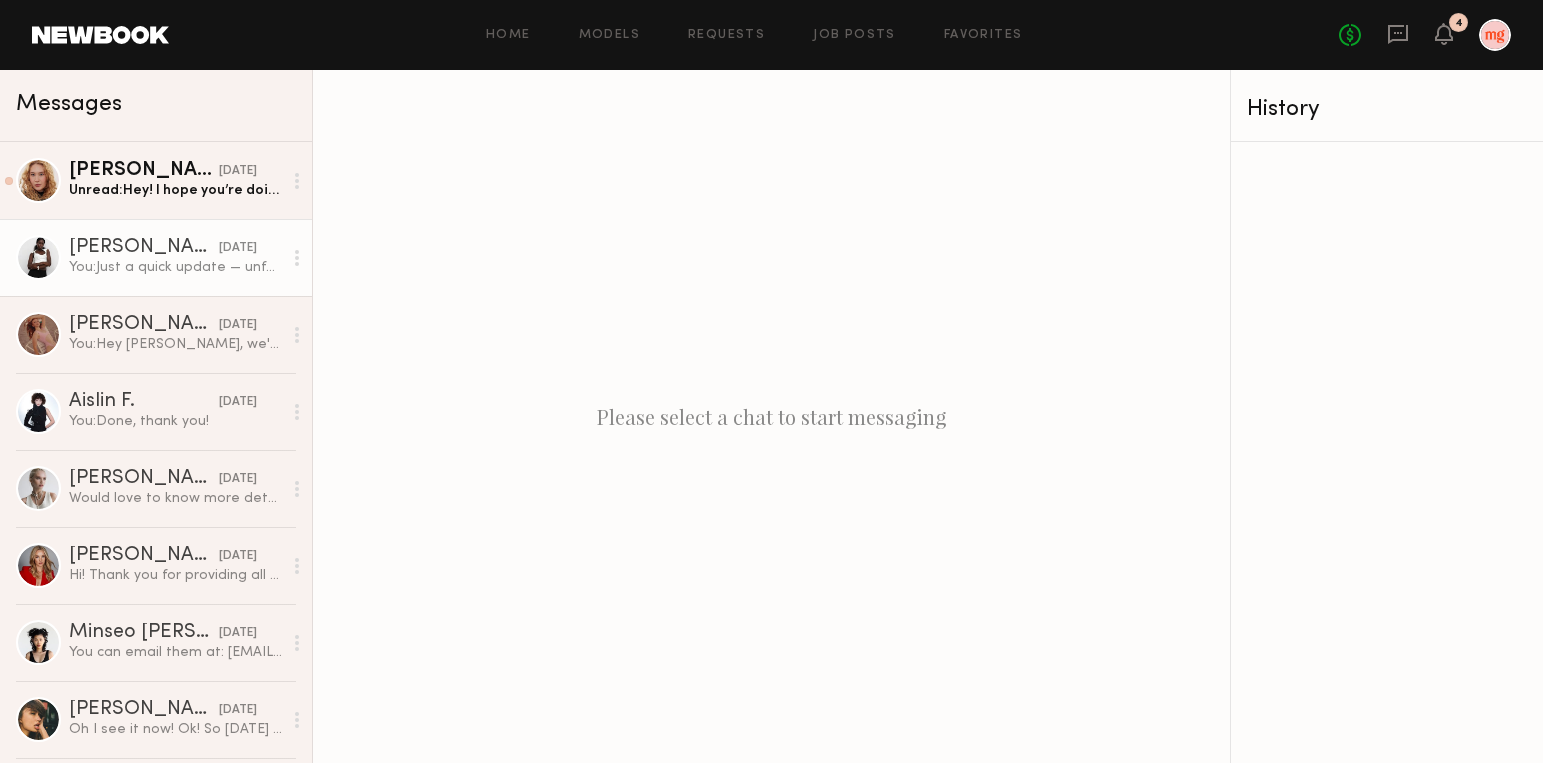 click on "You:  Just a quick update — unfortunately, our new product shipment has been delayed and won’t arrive until early July. We’re so bummed, but we’ll be in touch in a few weeks with an updated shoot date once everything’s in hand. If you're interested!
Thanks so much 💗" 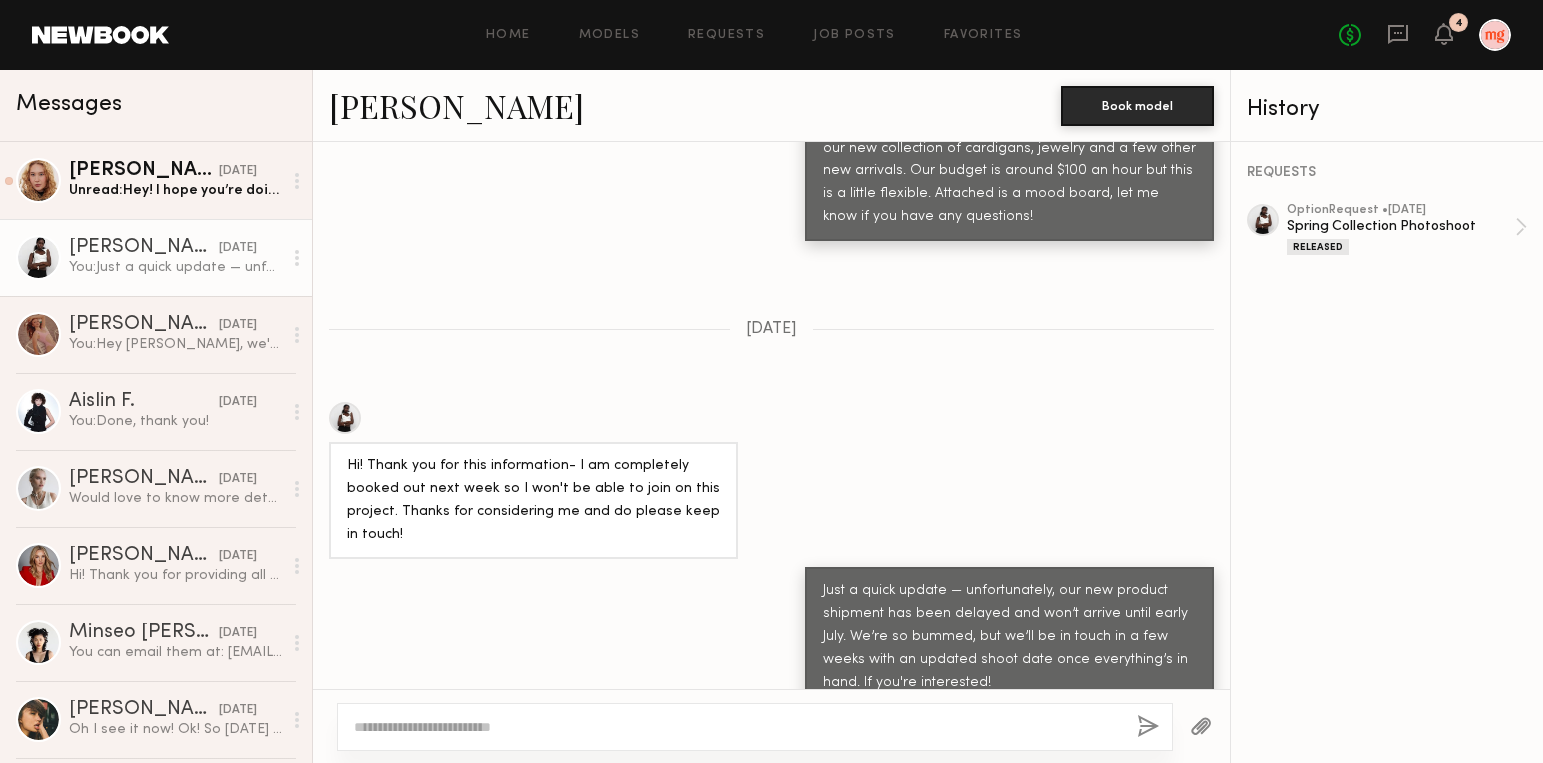 scroll, scrollTop: 2129, scrollLeft: 0, axis: vertical 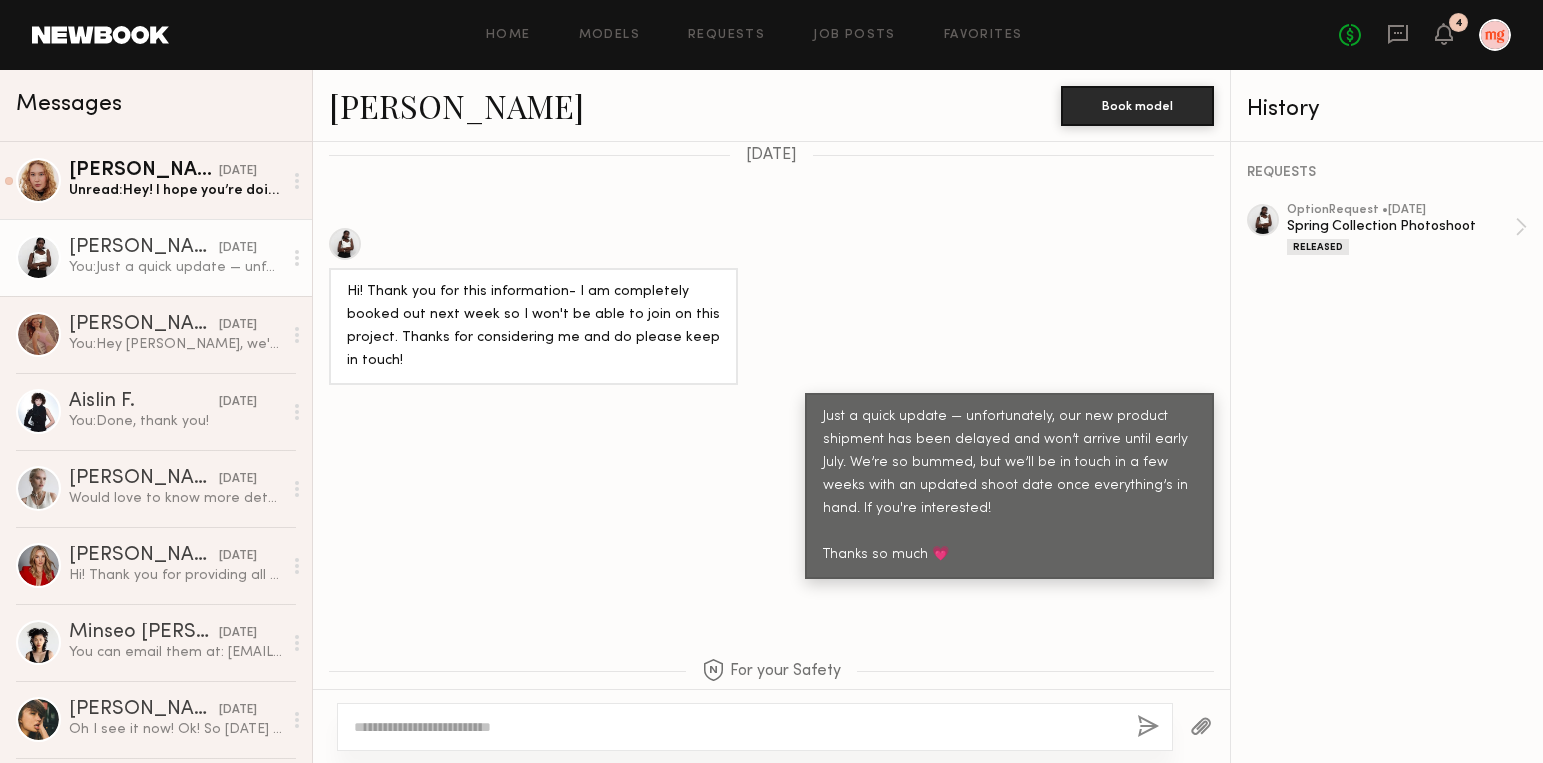 click 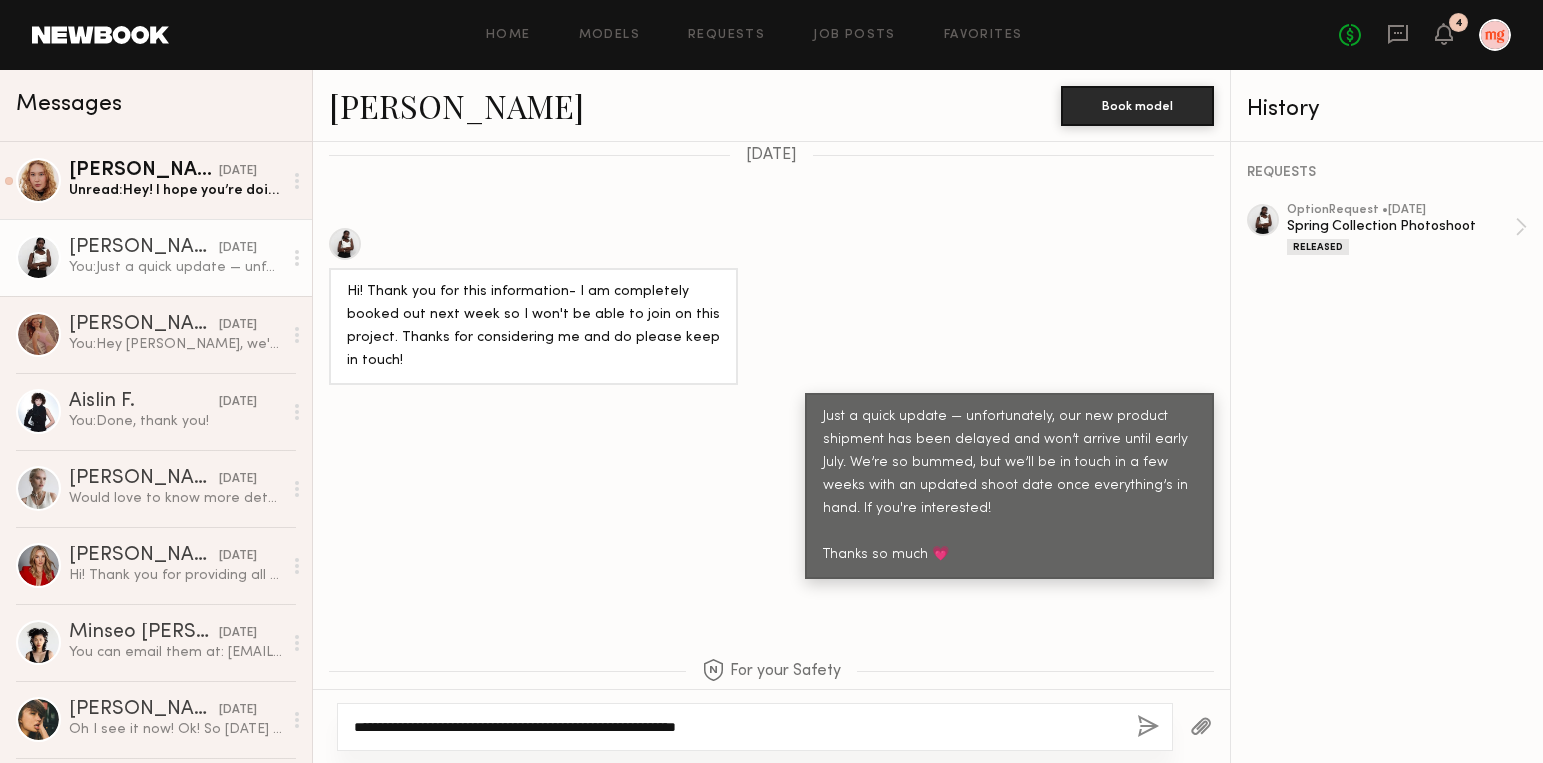 click on "**********" 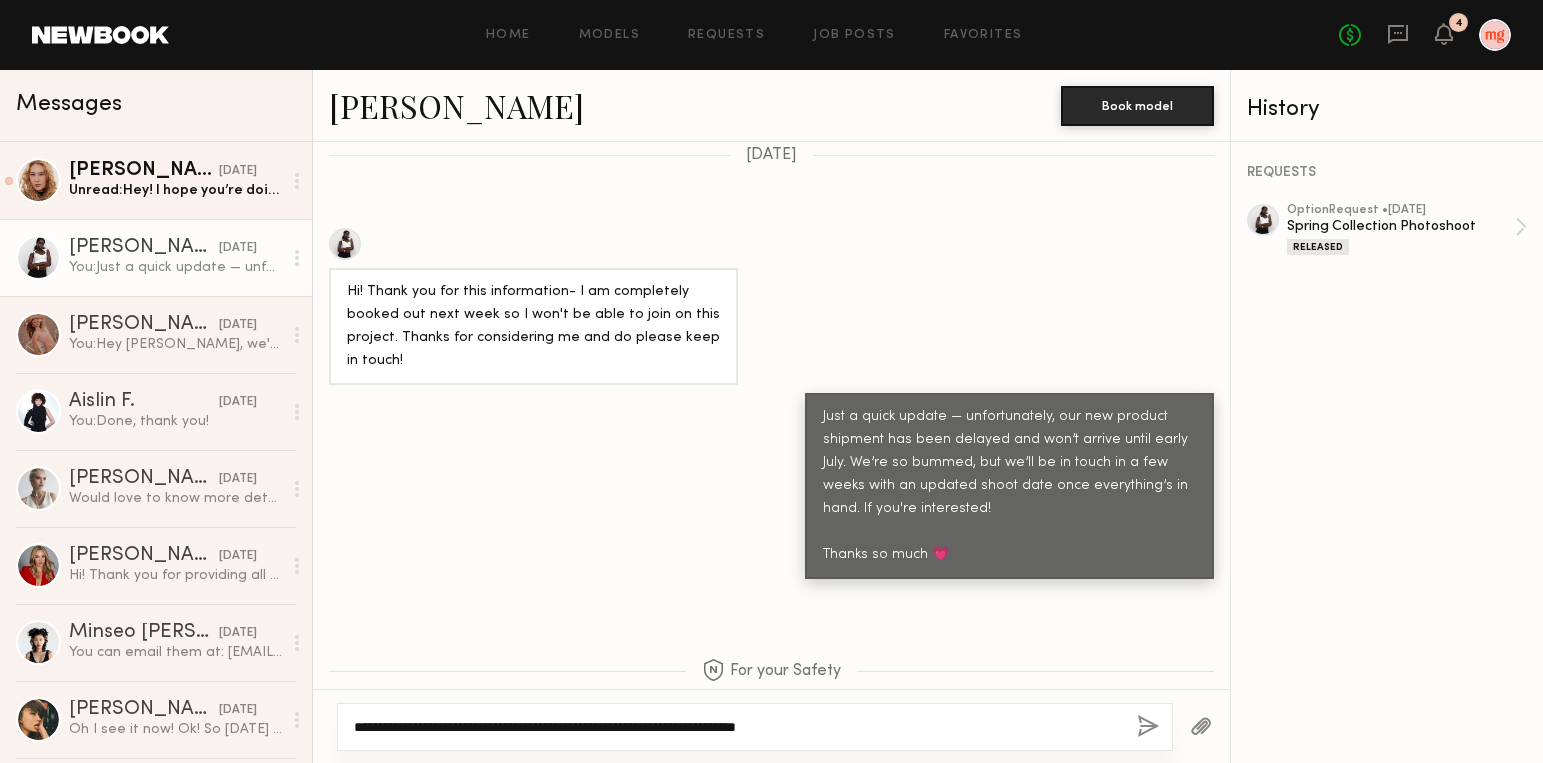 click on "**********" 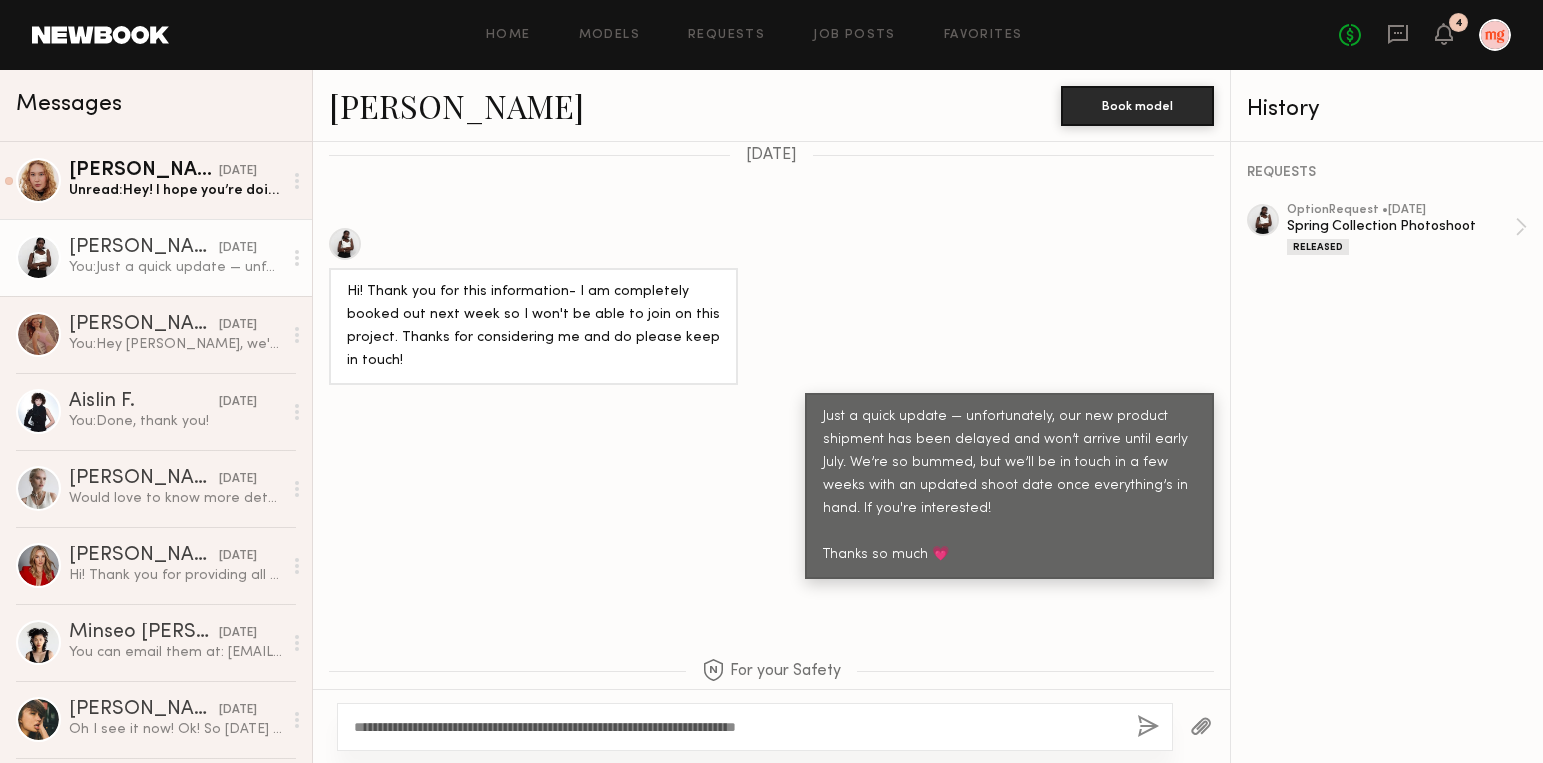 click 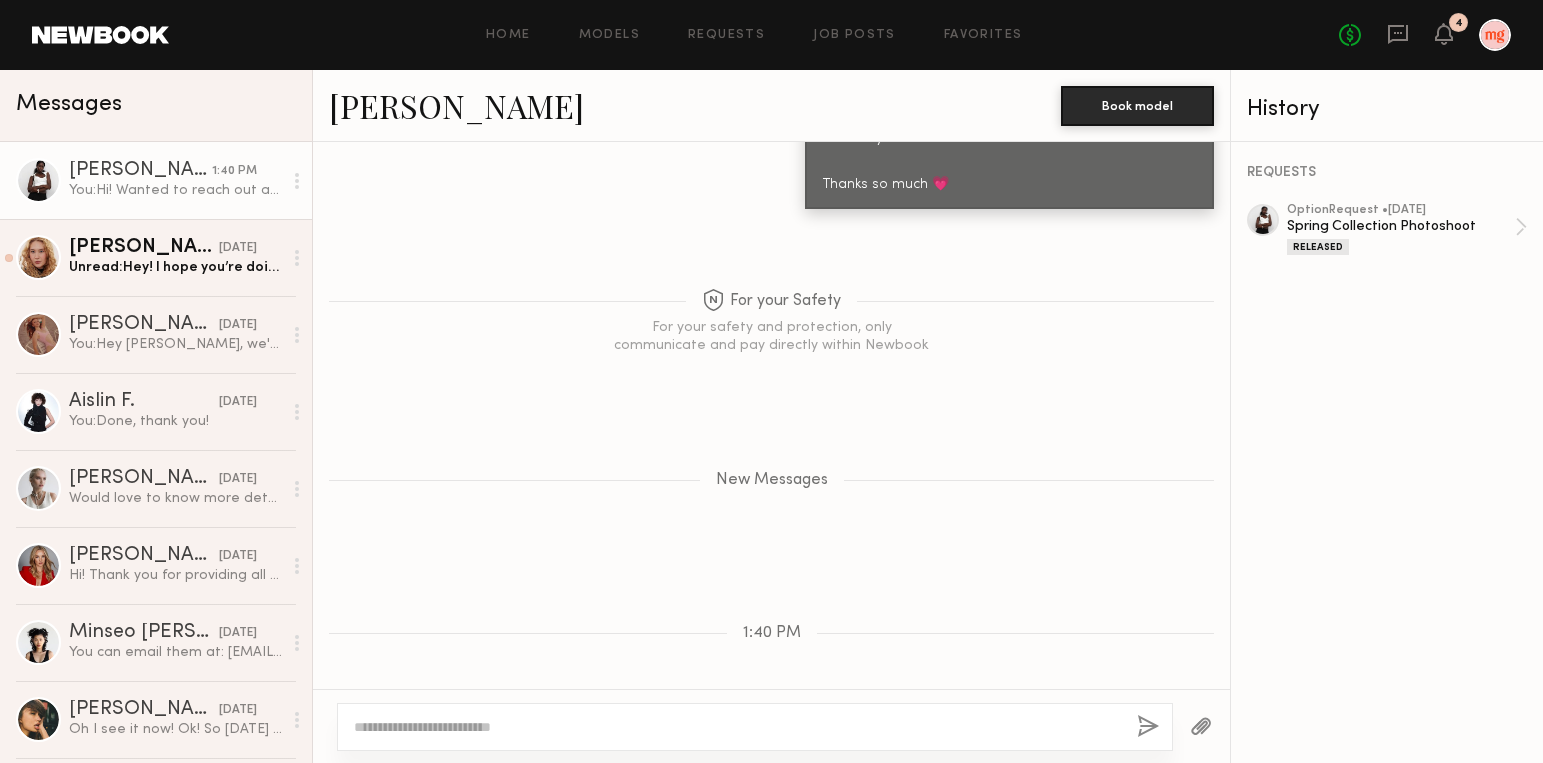scroll, scrollTop: 2552, scrollLeft: 0, axis: vertical 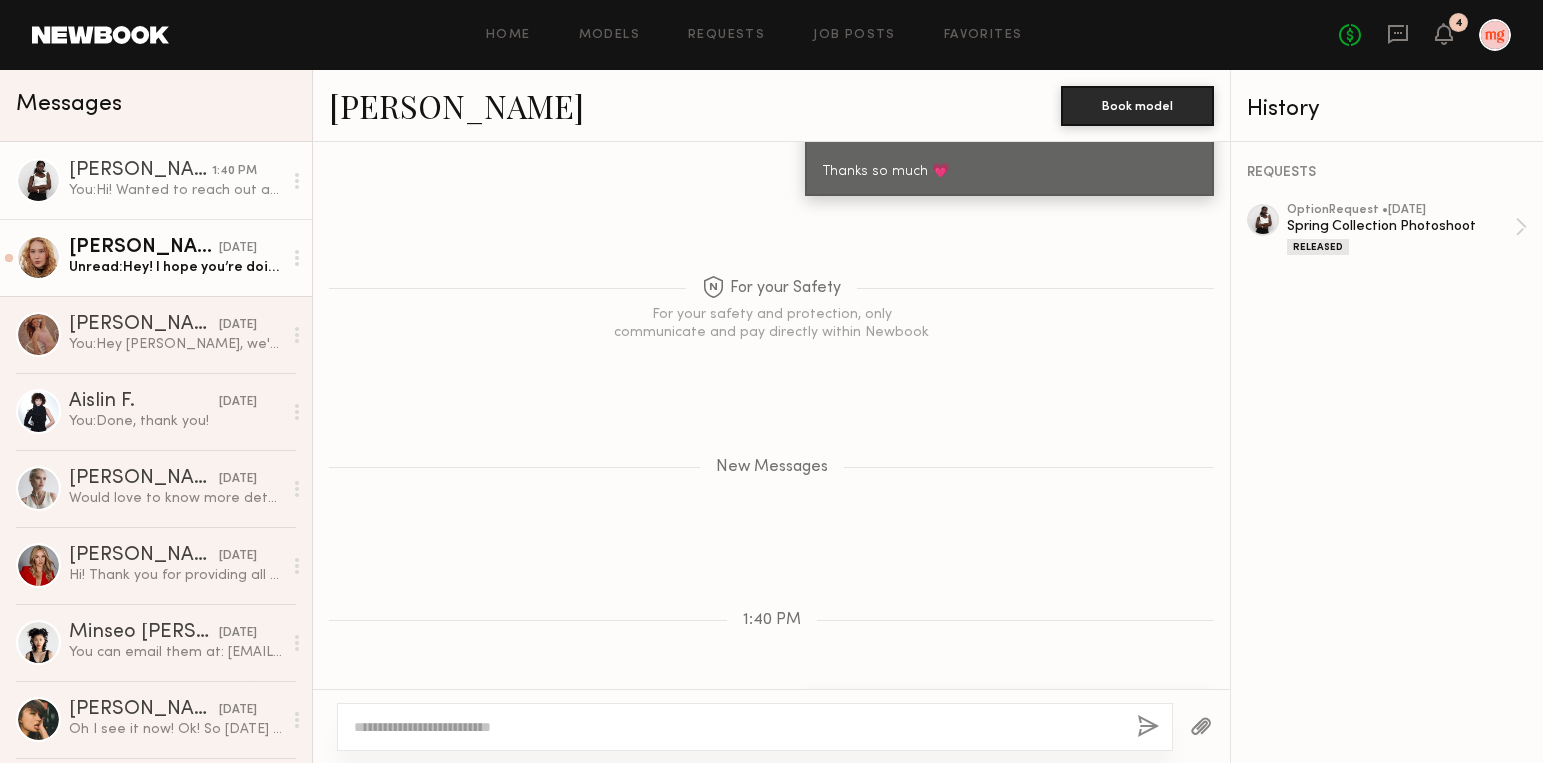 click on "Alina P." 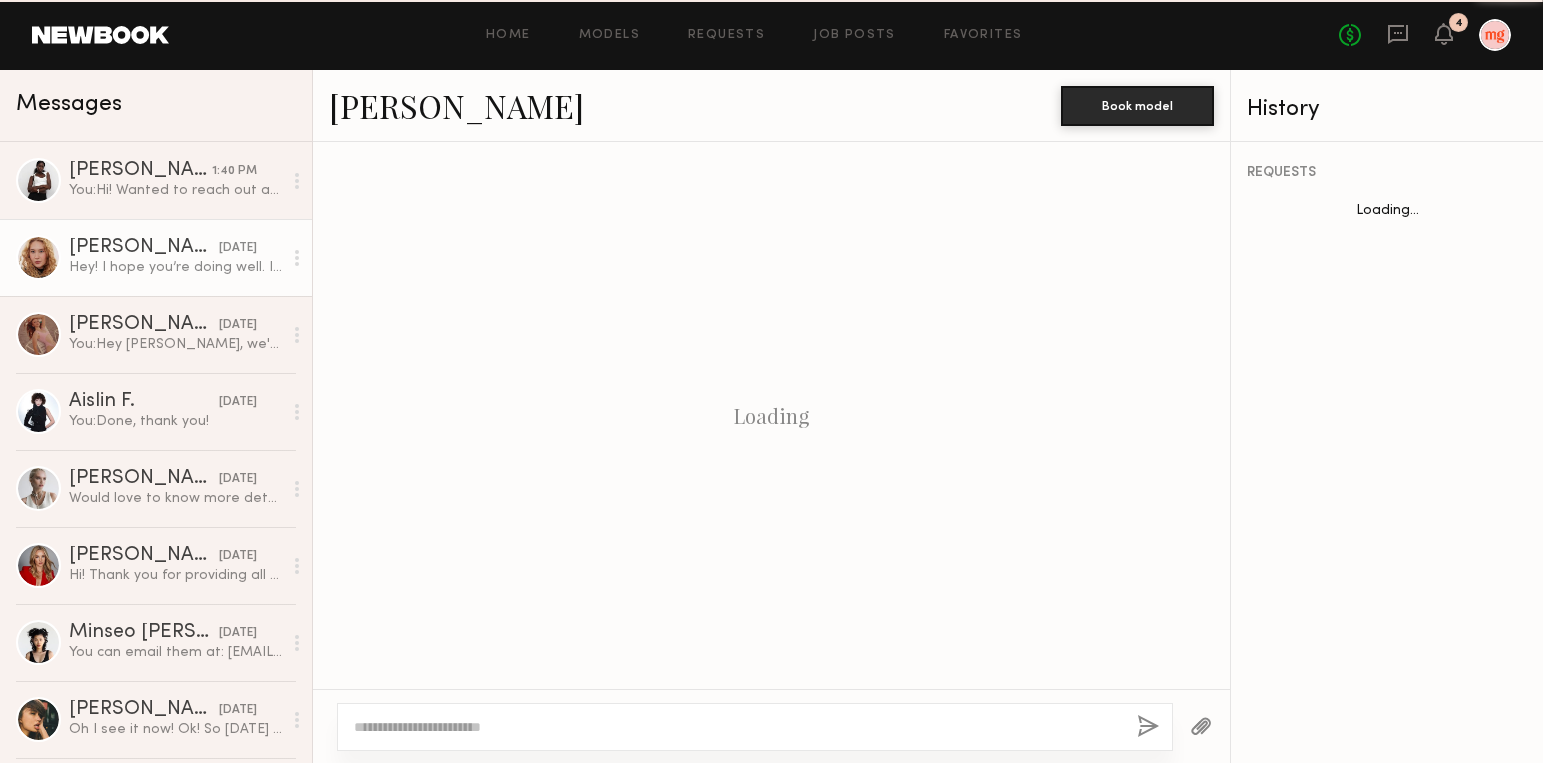 scroll, scrollTop: 2115, scrollLeft: 0, axis: vertical 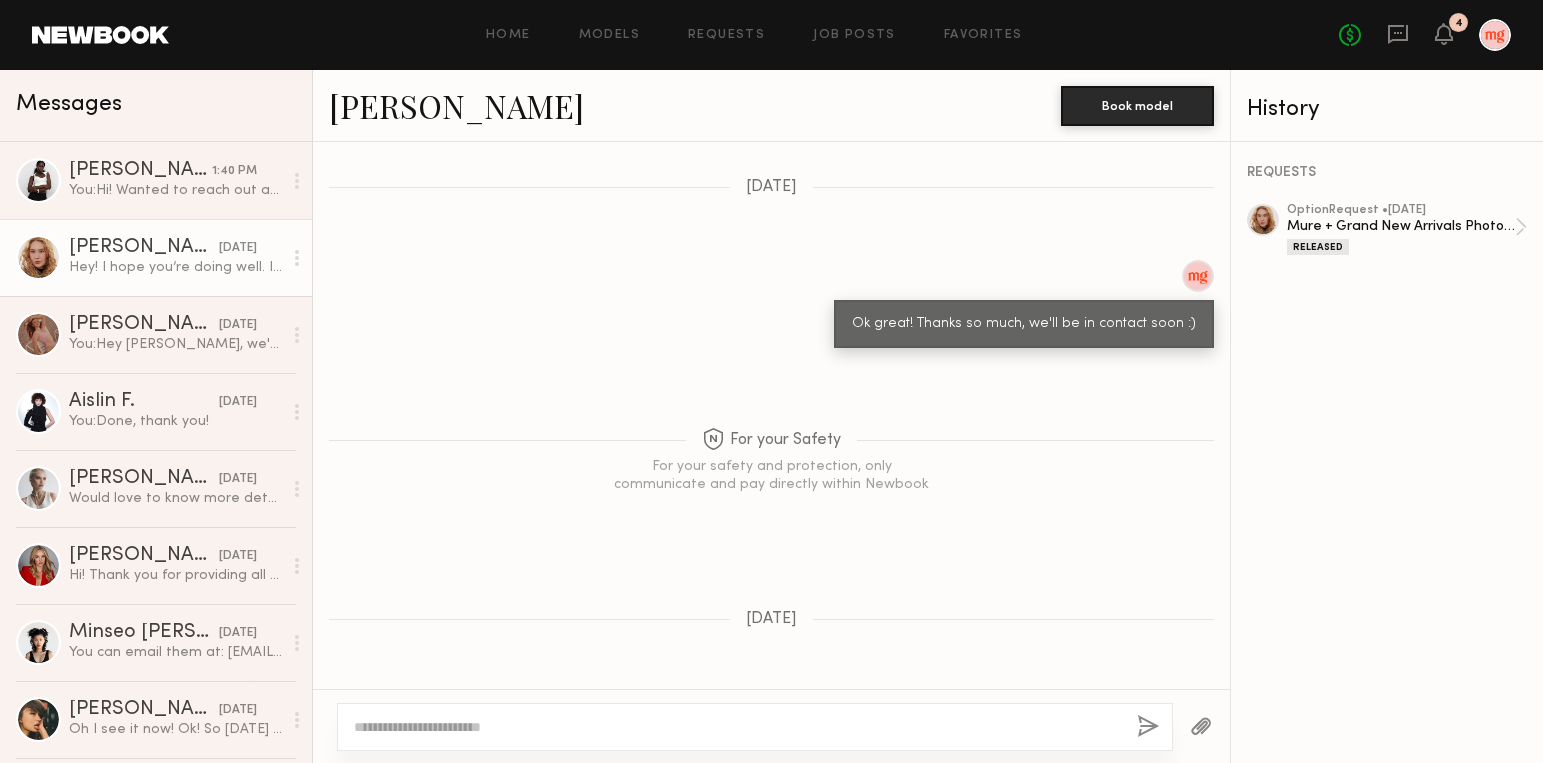 click 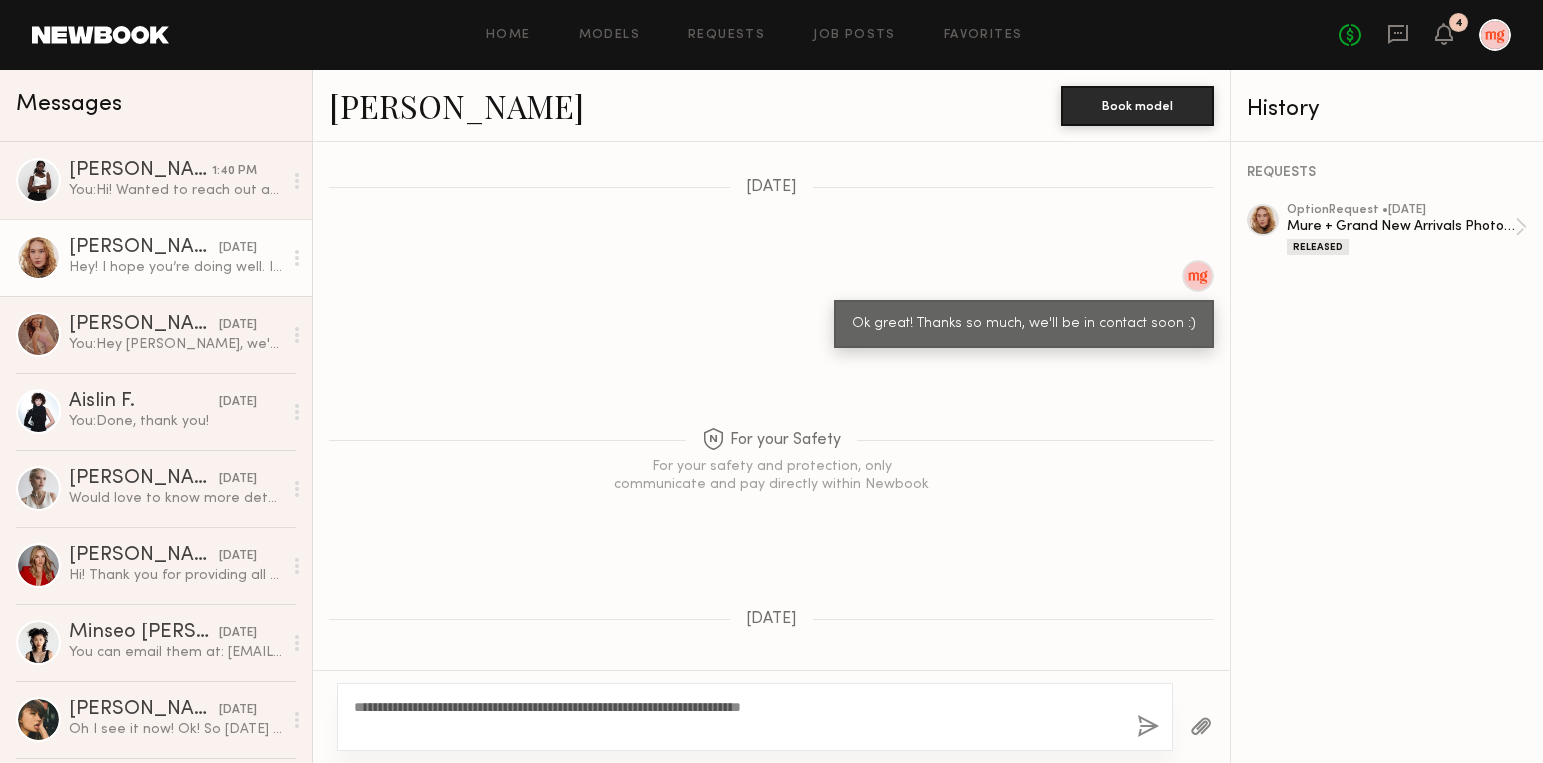 type on "**********" 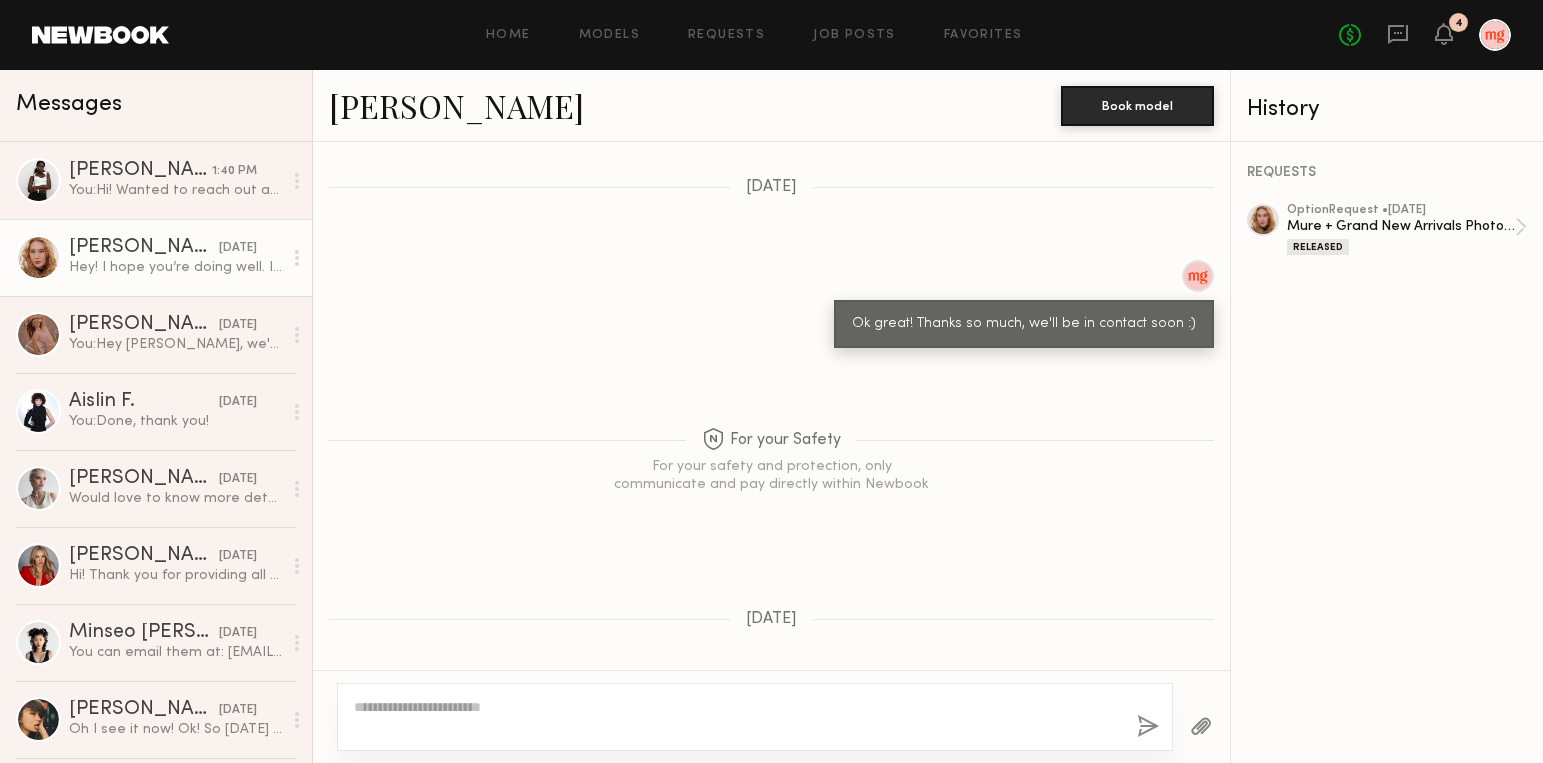 scroll, scrollTop: 2538, scrollLeft: 0, axis: vertical 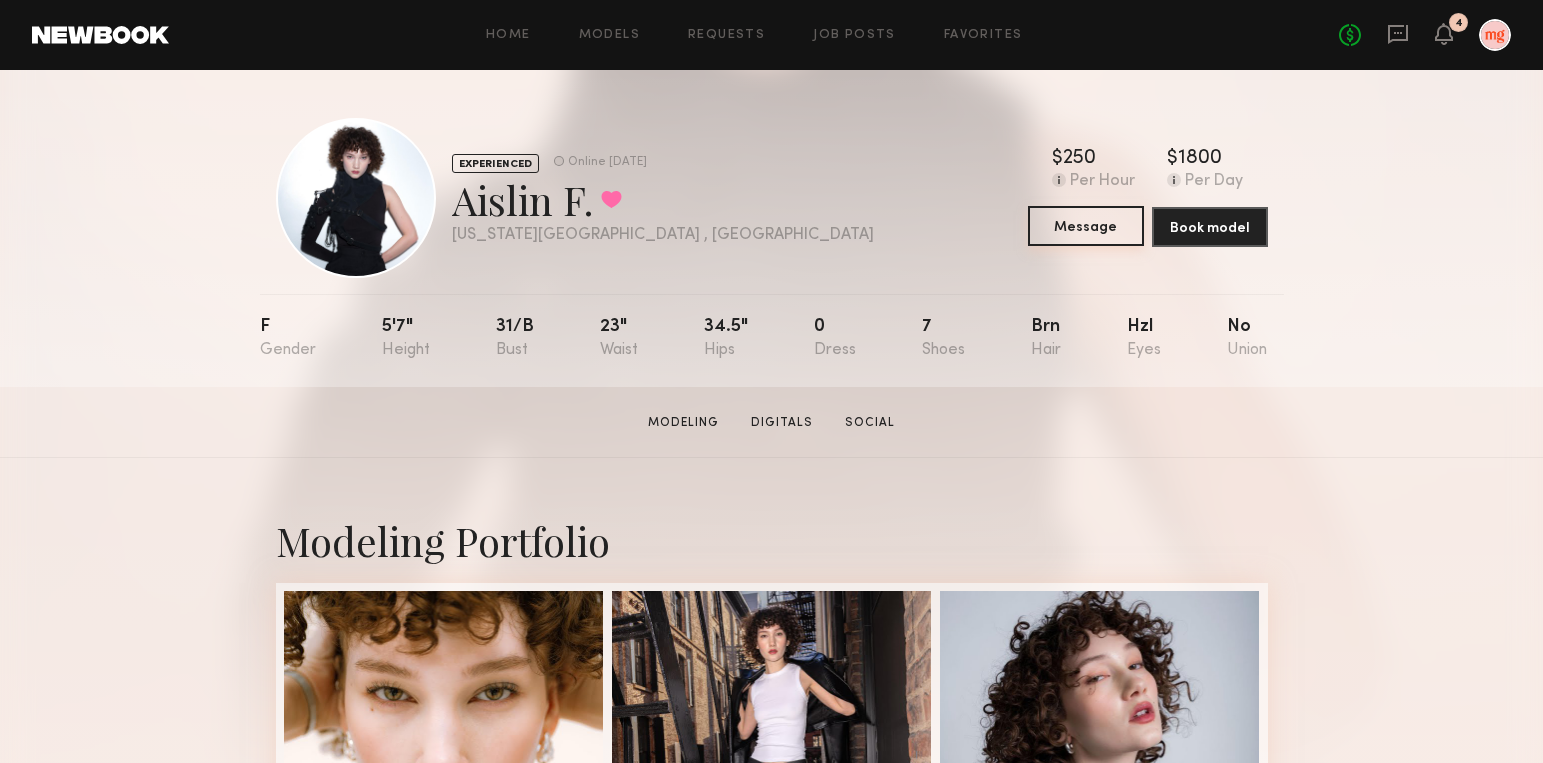 click on "Message" 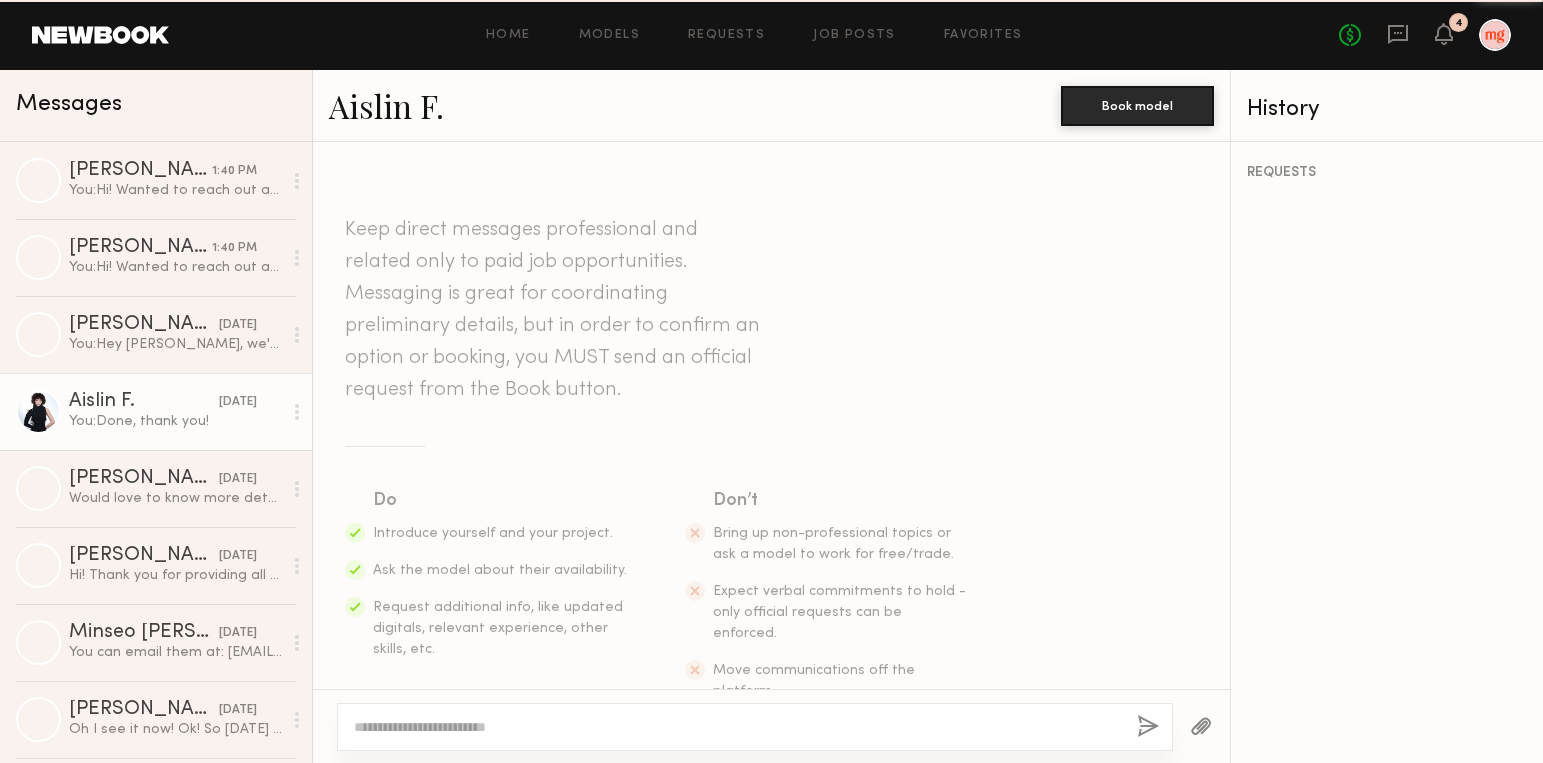 scroll, scrollTop: 1340, scrollLeft: 0, axis: vertical 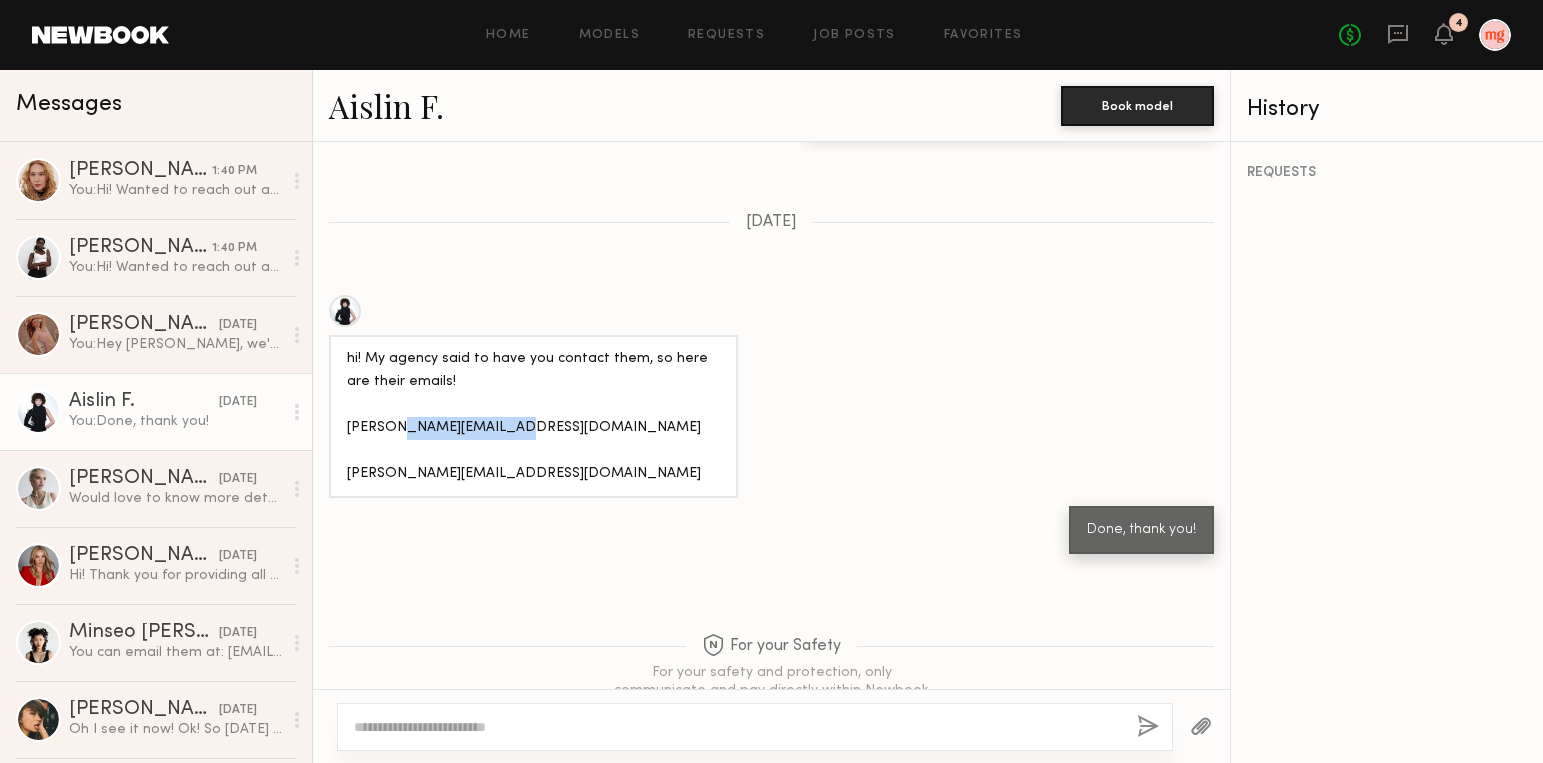 drag, startPoint x: 511, startPoint y: 365, endPoint x: 408, endPoint y: 371, distance: 103.17461 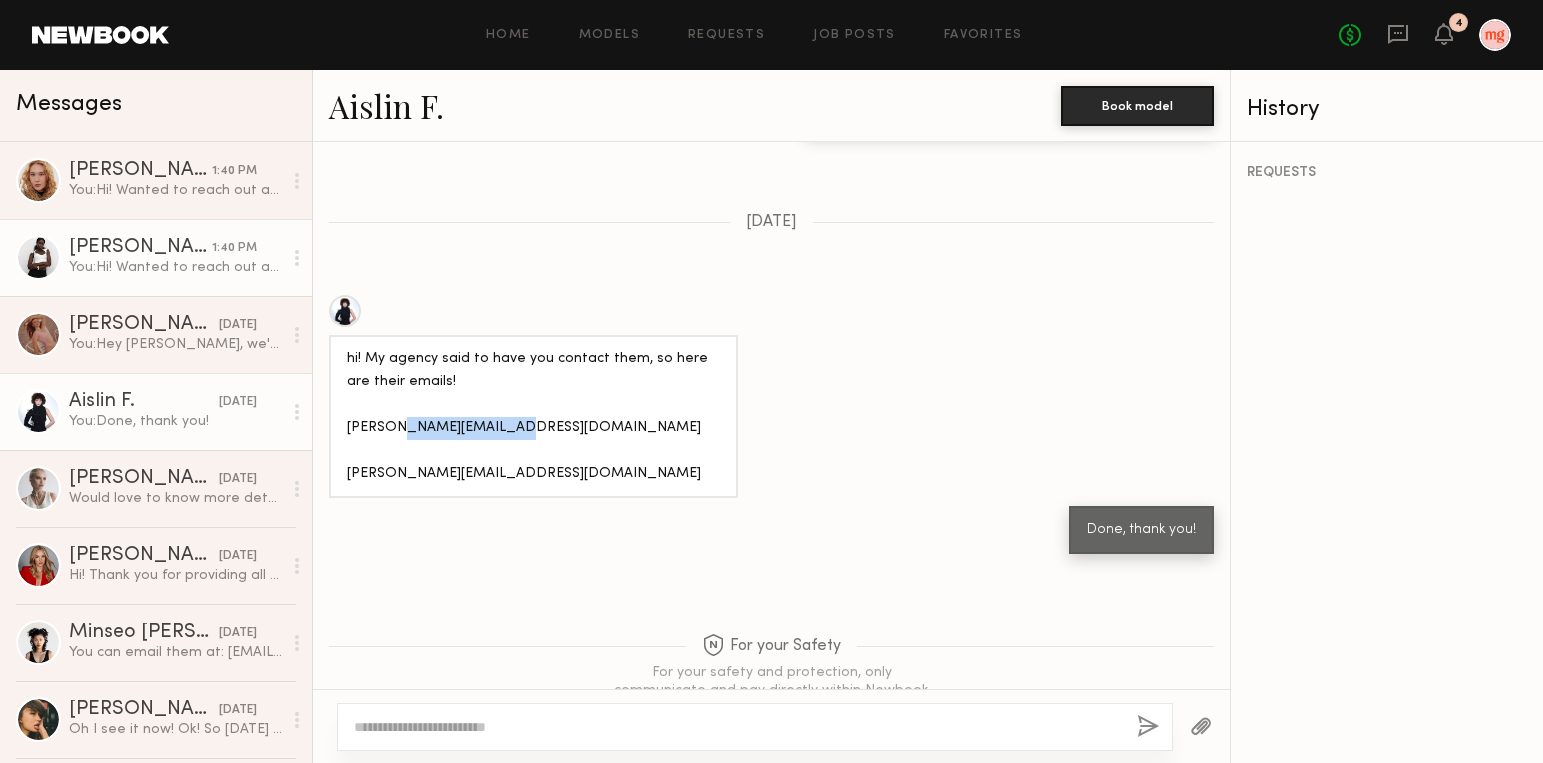 click on "You:  Hi! Wanted to reach out and see if you're available the week of August 4 - 8" 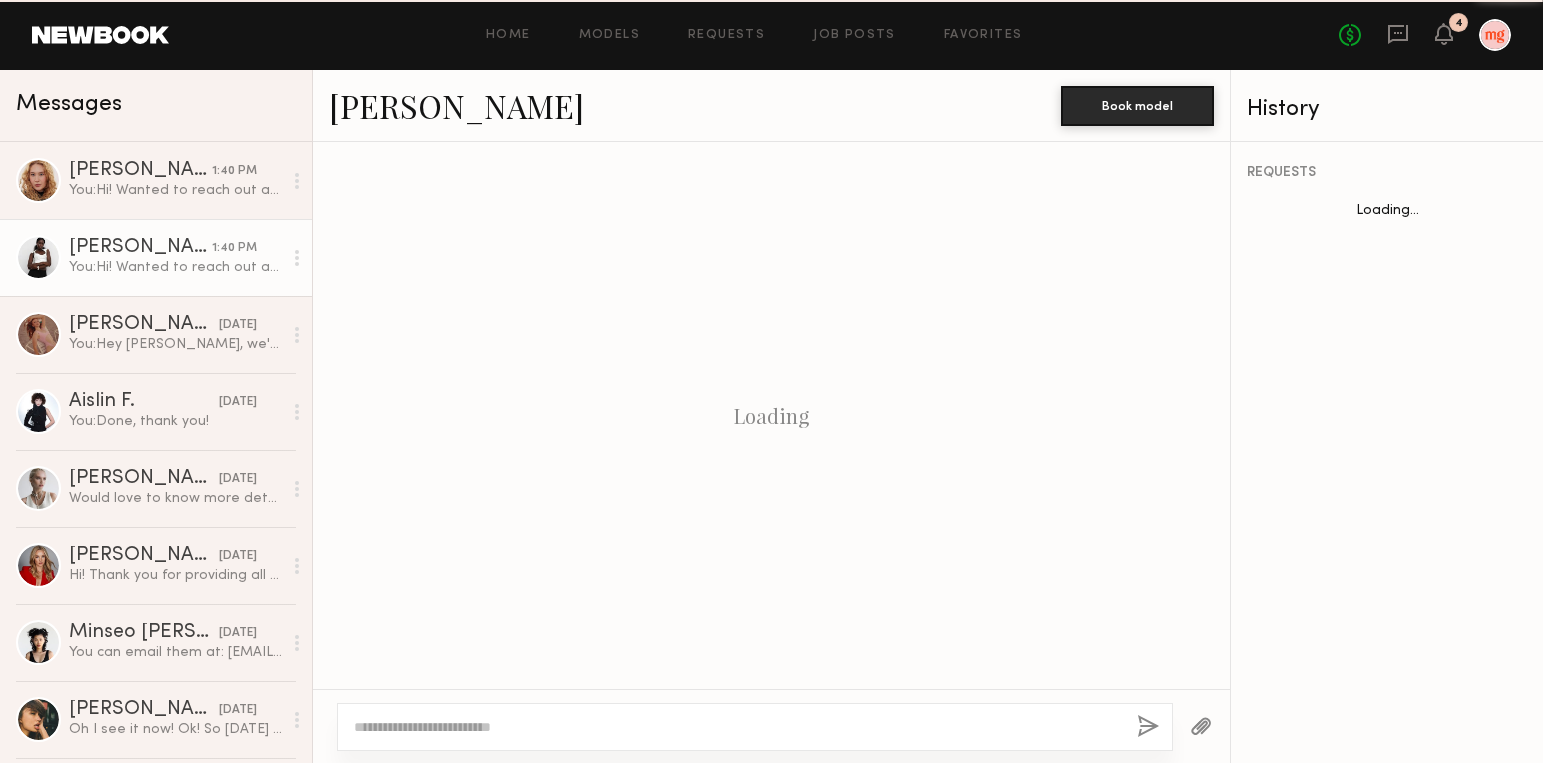 scroll, scrollTop: 2400, scrollLeft: 0, axis: vertical 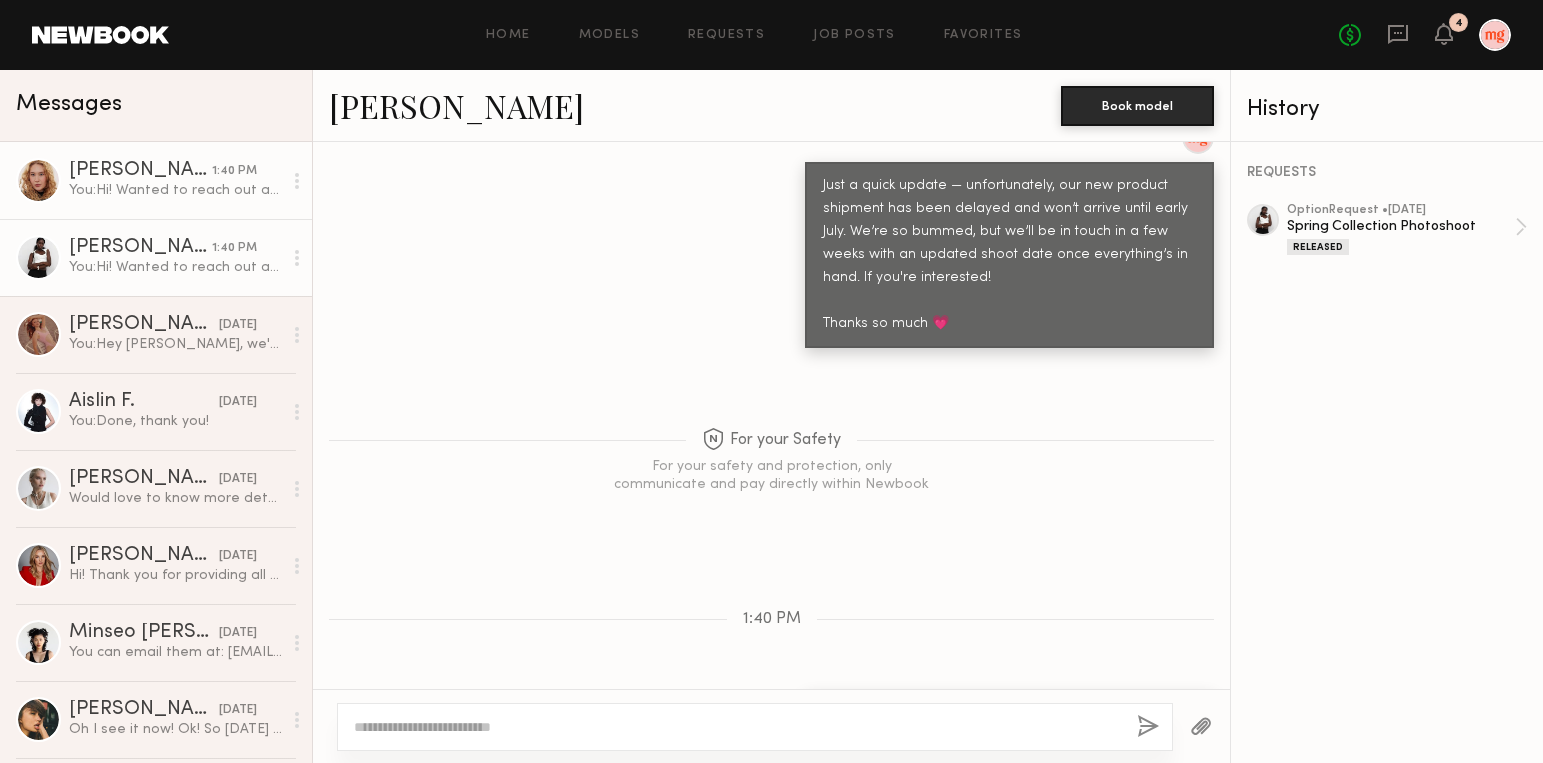 click on "You:  Hi! Wanted to reach out and see if you're available the week of August 4 - 8" 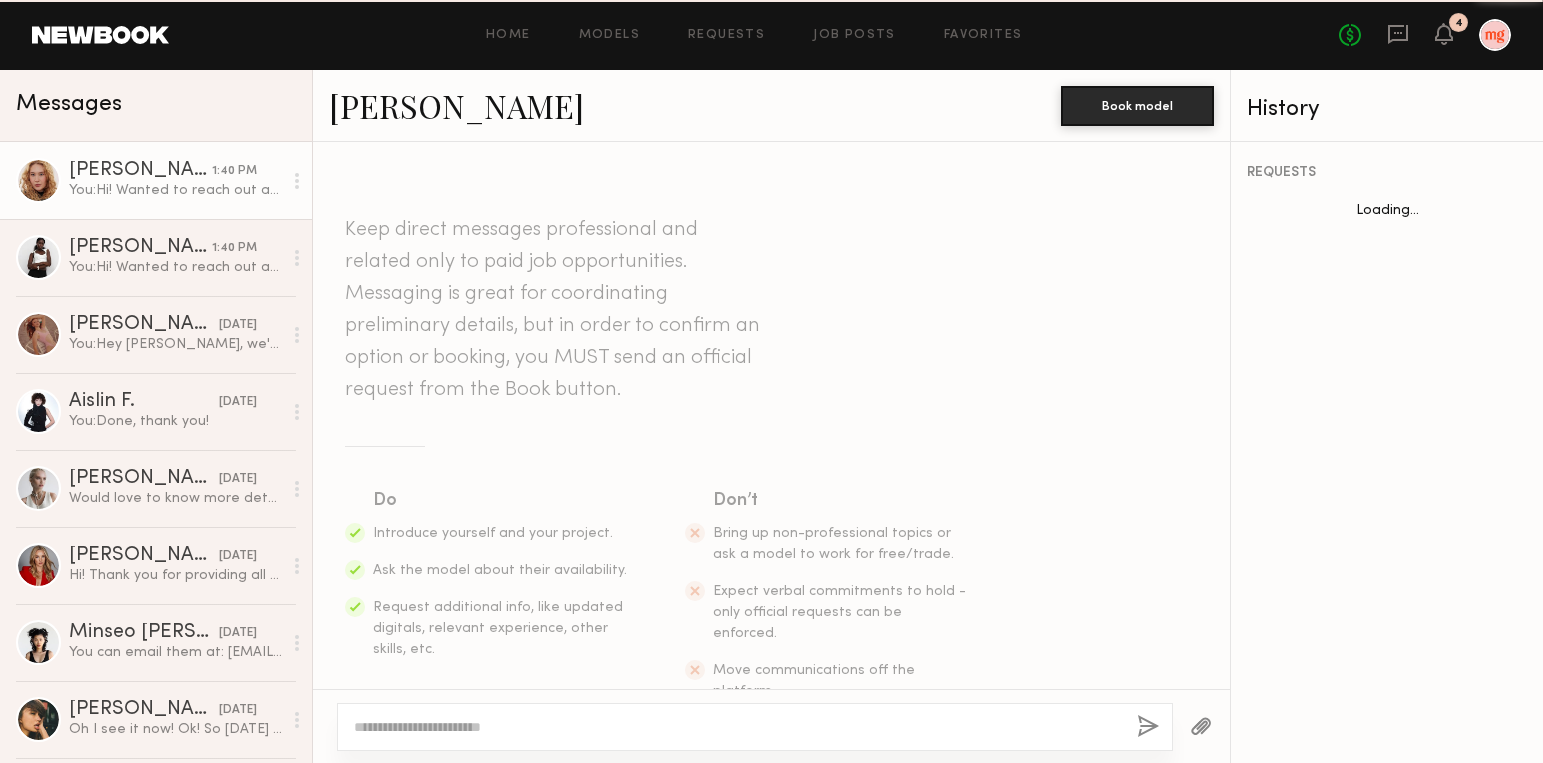 scroll, scrollTop: 2386, scrollLeft: 0, axis: vertical 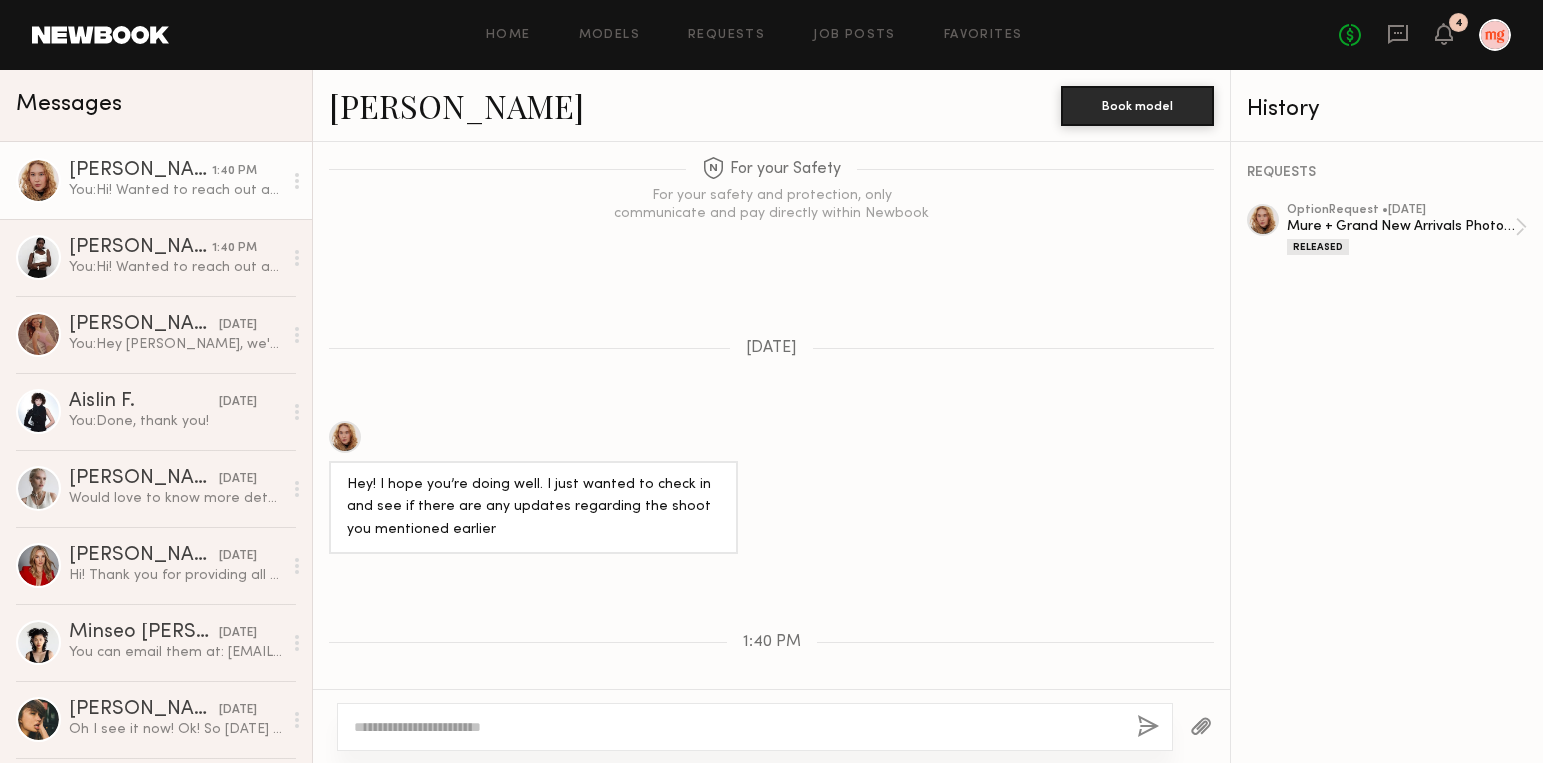click on "No fees up to $5,000 4" 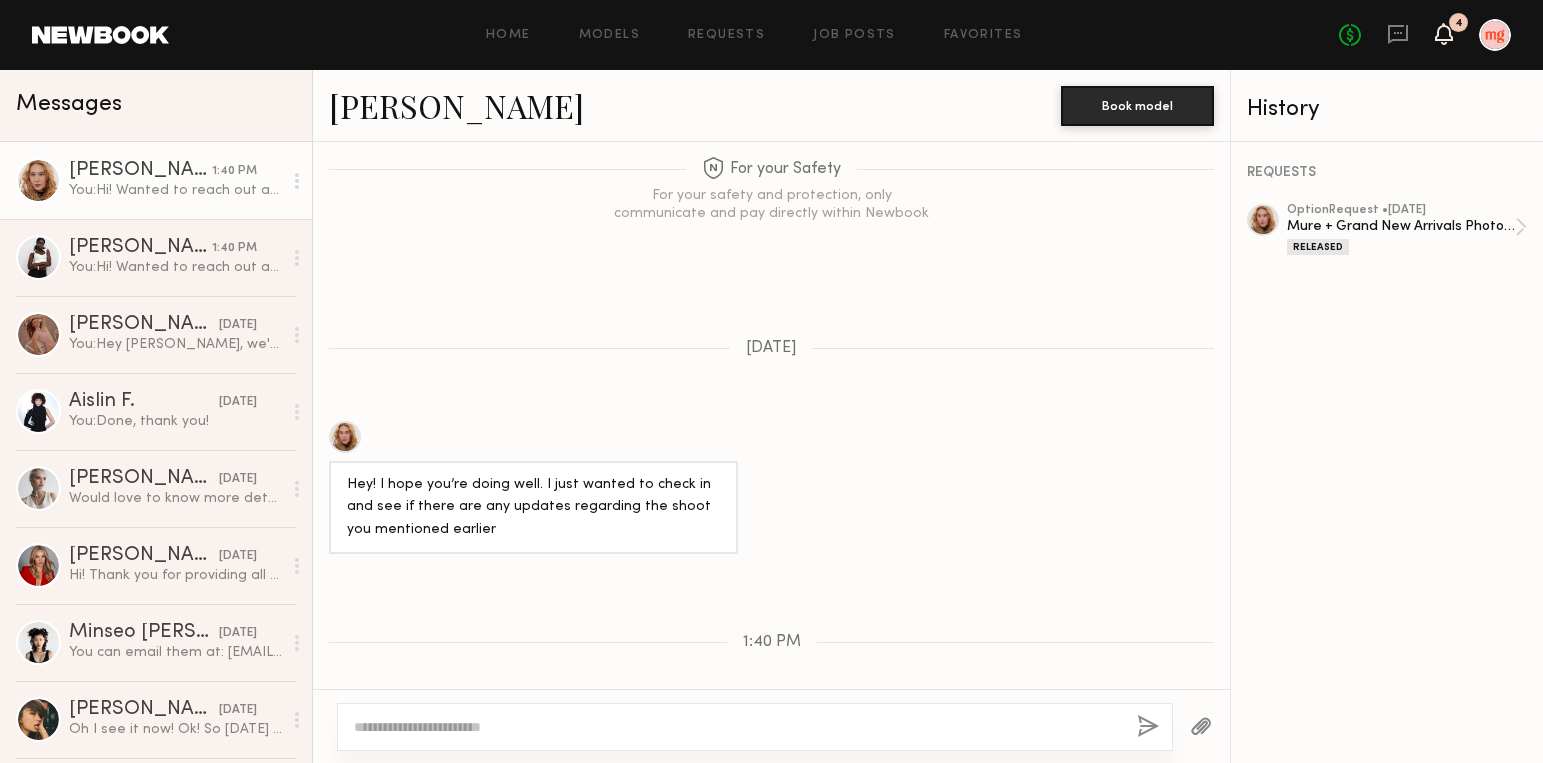 click 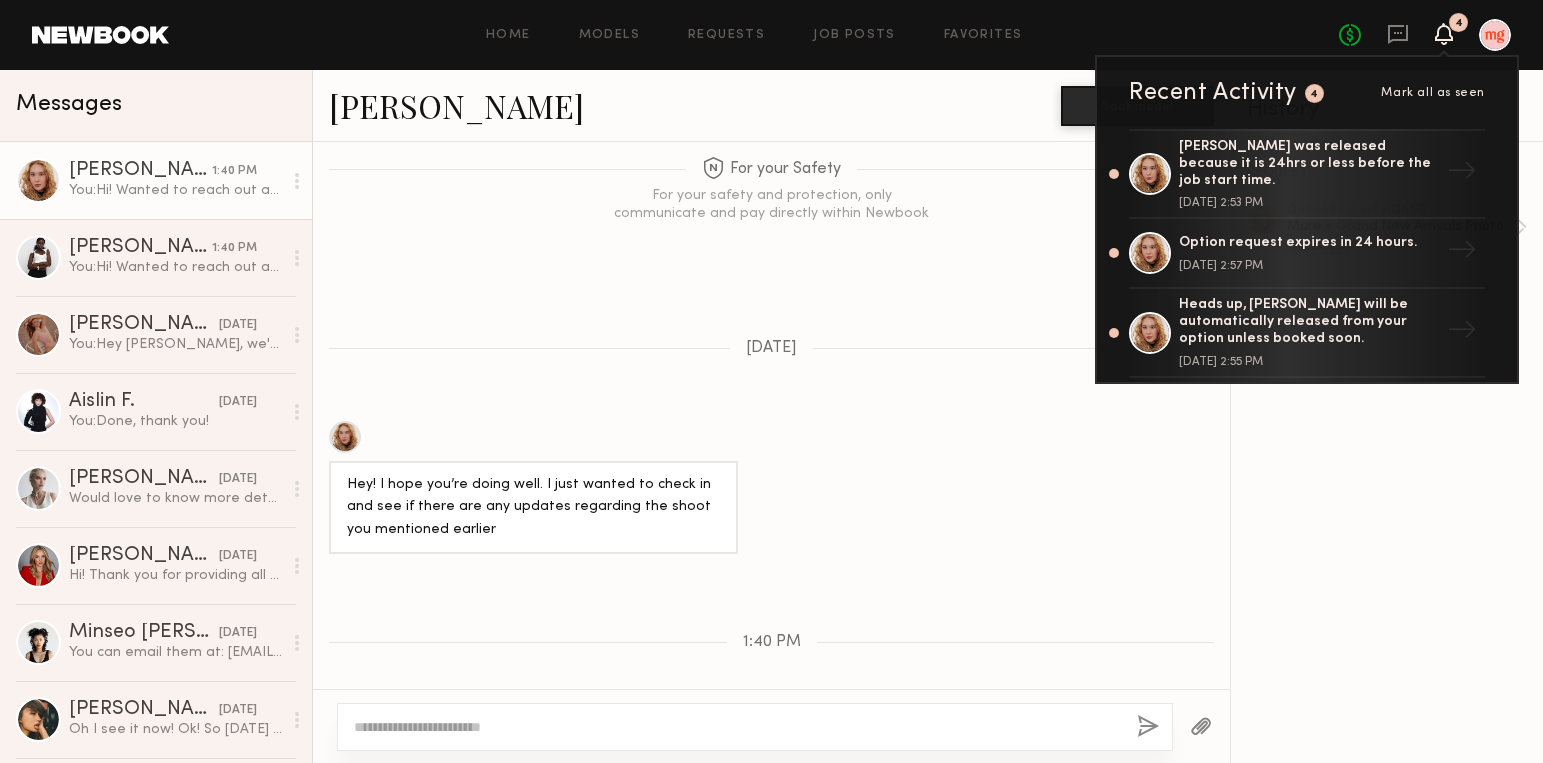 click 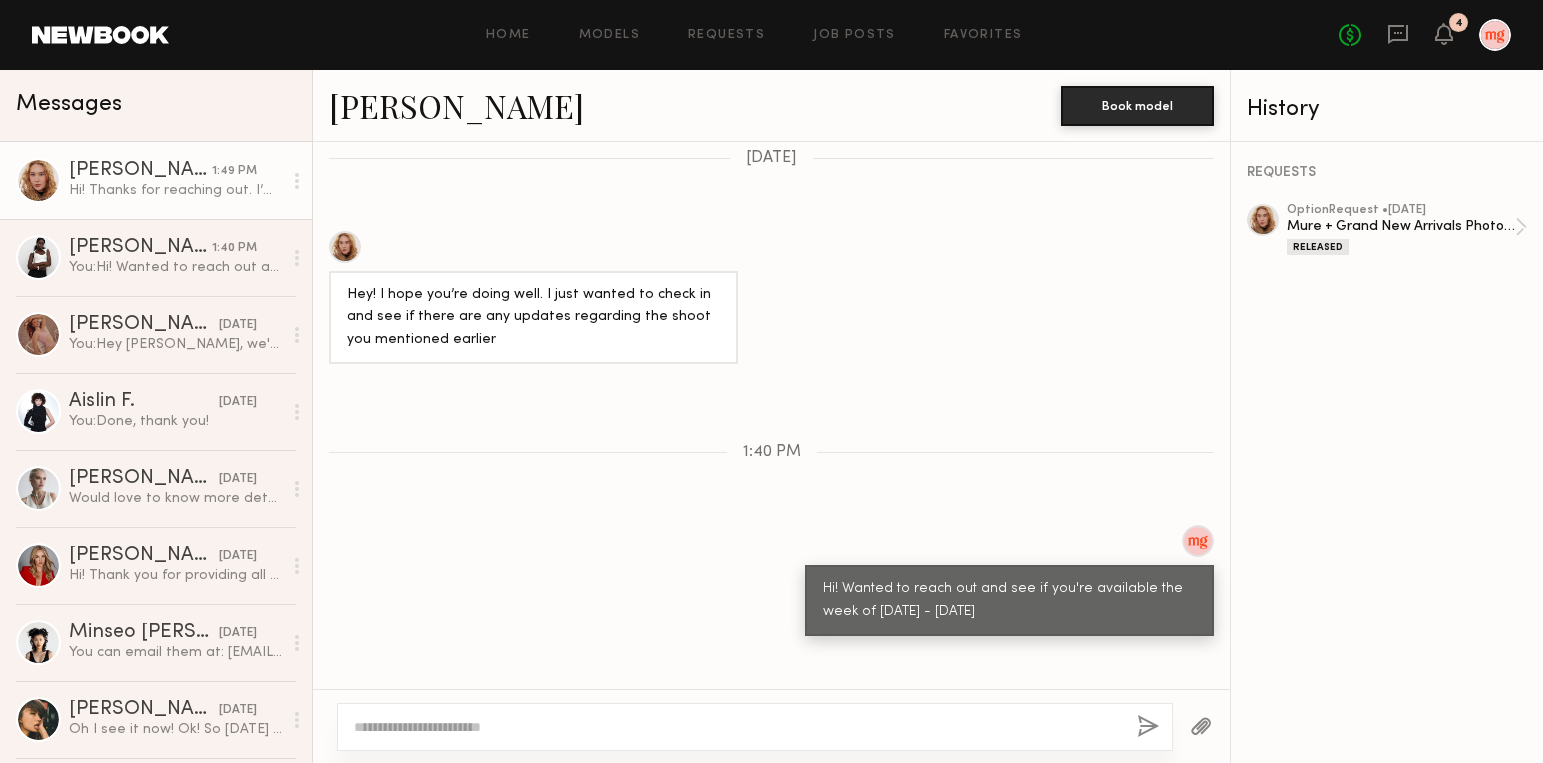 scroll, scrollTop: 2657, scrollLeft: 0, axis: vertical 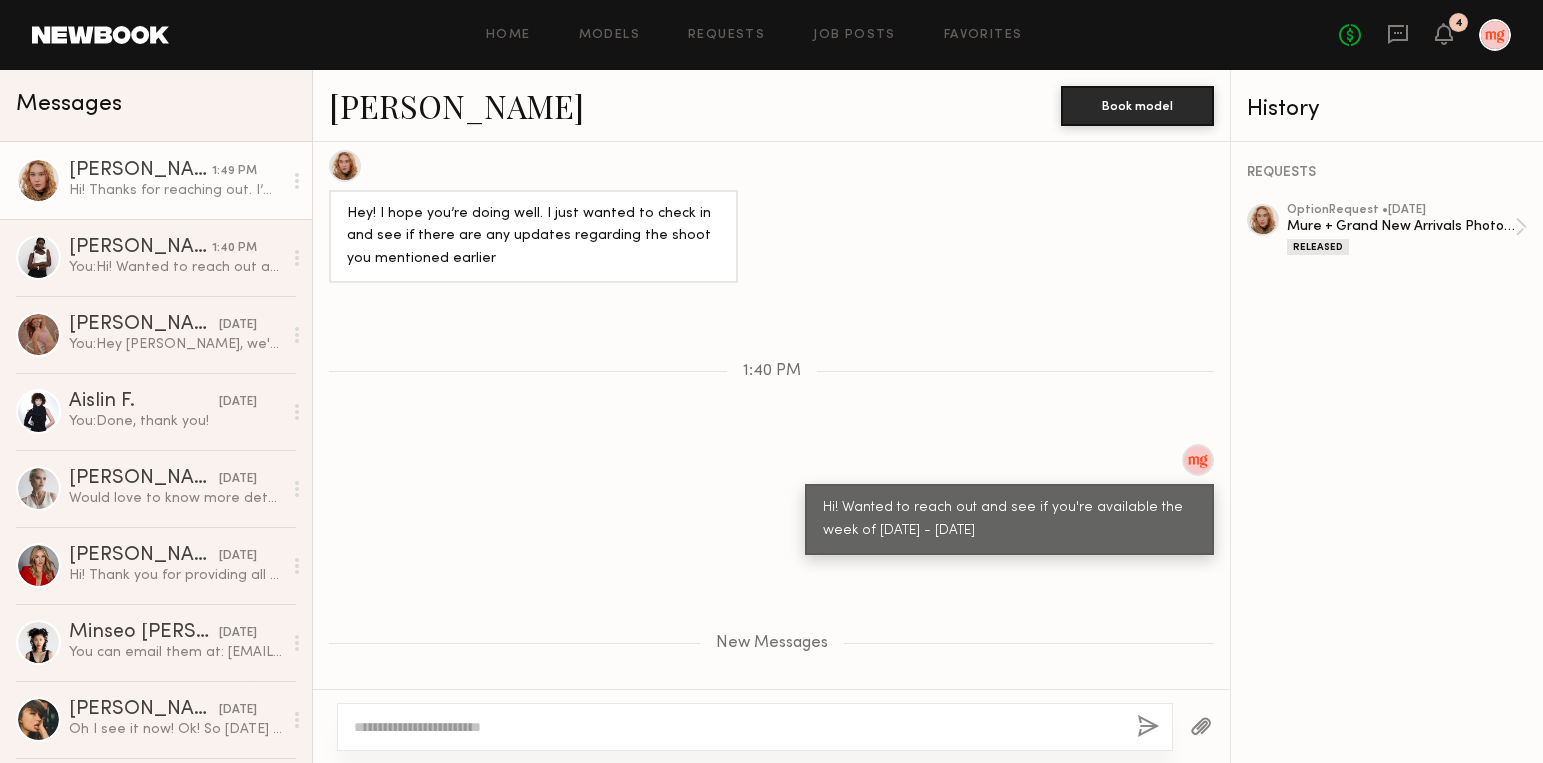 click 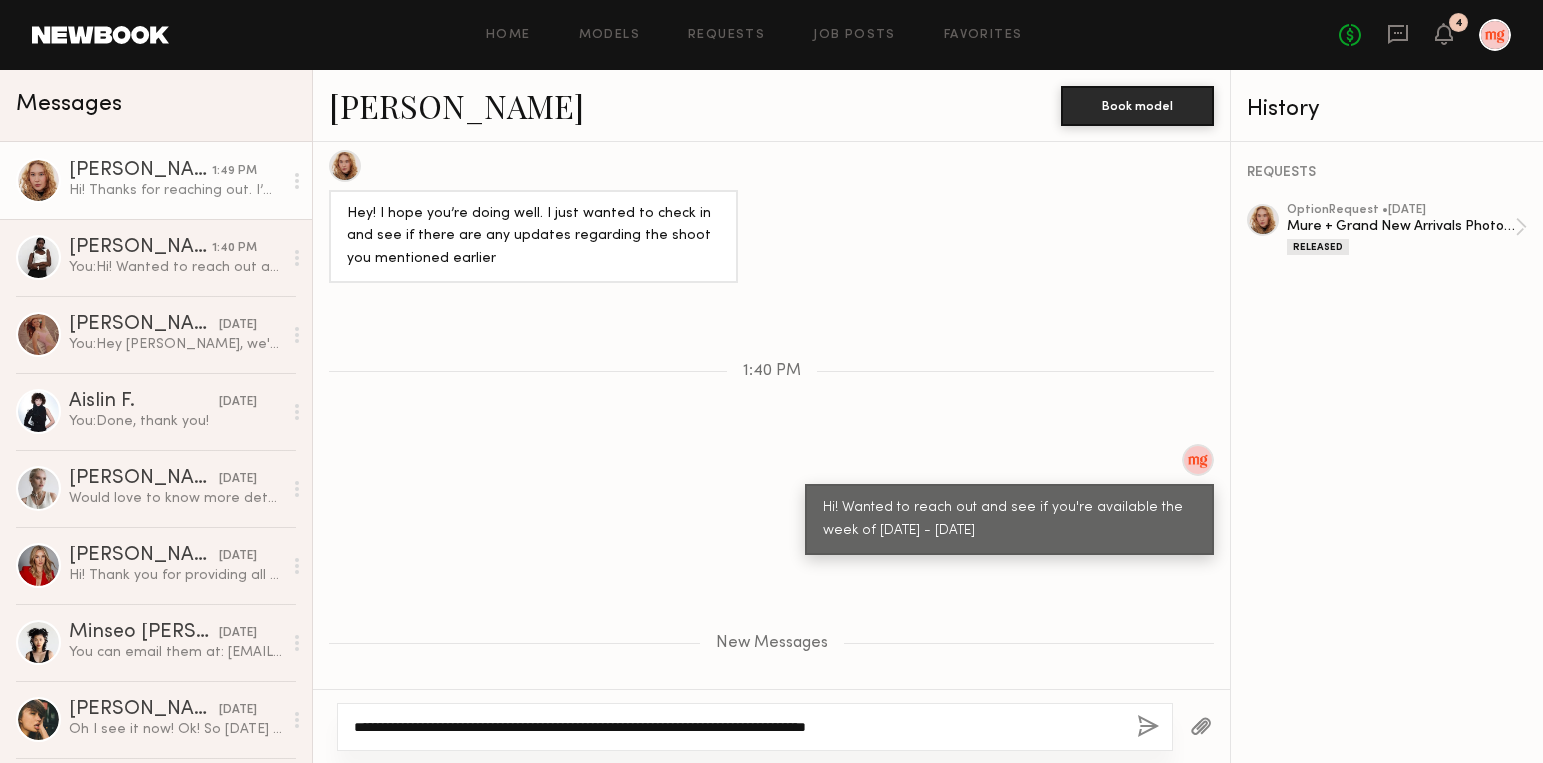 type on "**********" 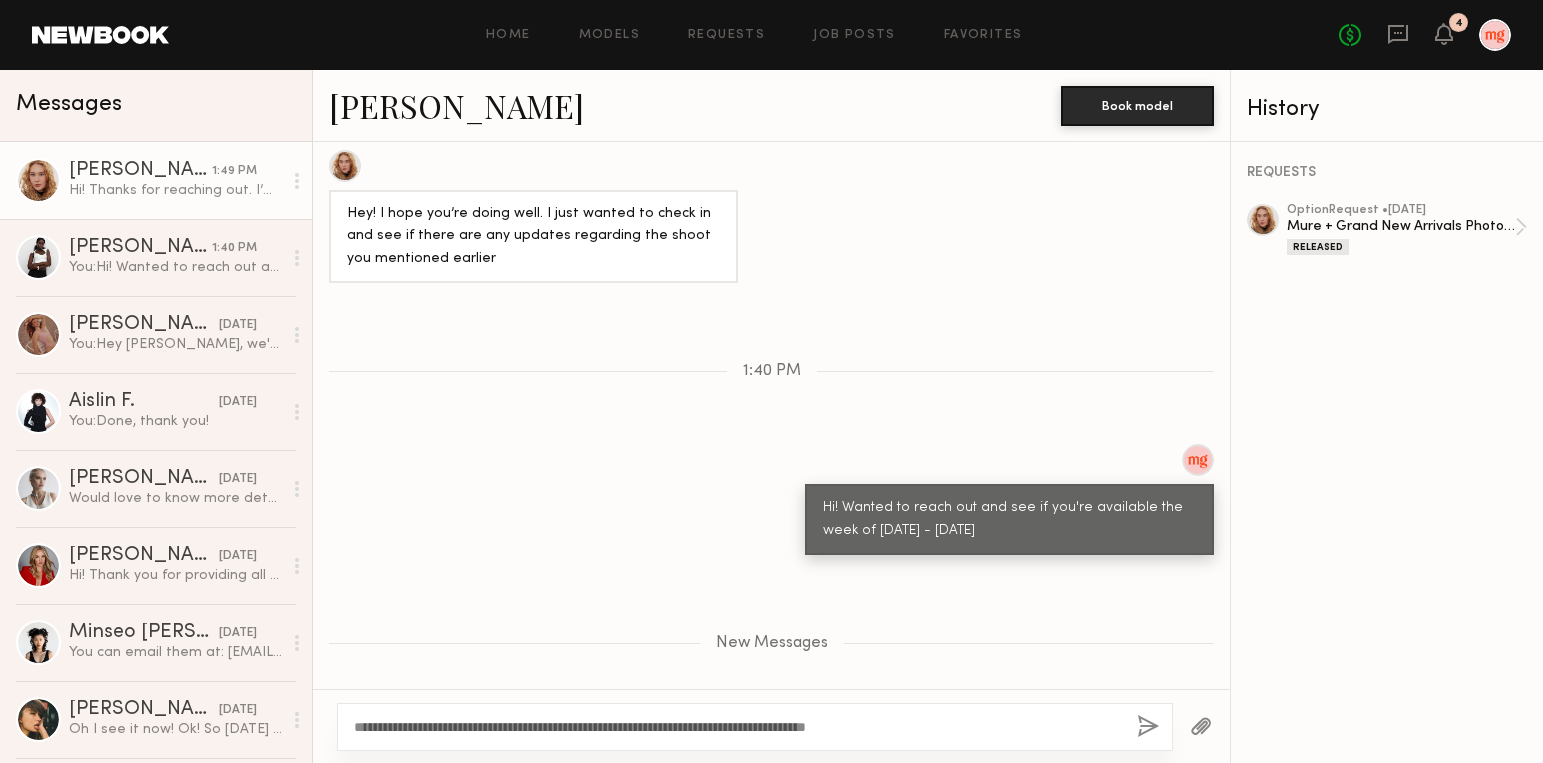 click on "**********" 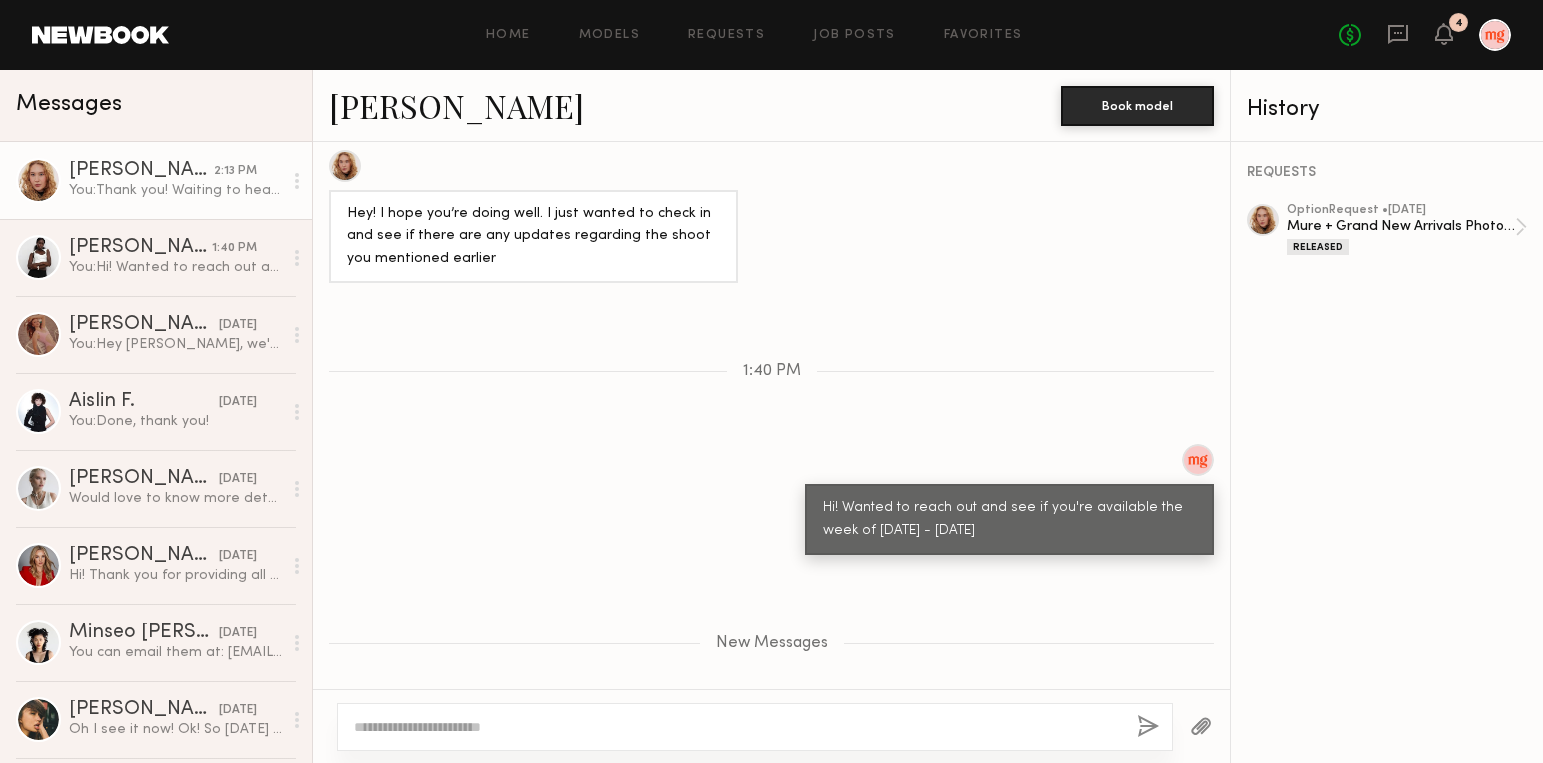 scroll, scrollTop: 2776, scrollLeft: 0, axis: vertical 